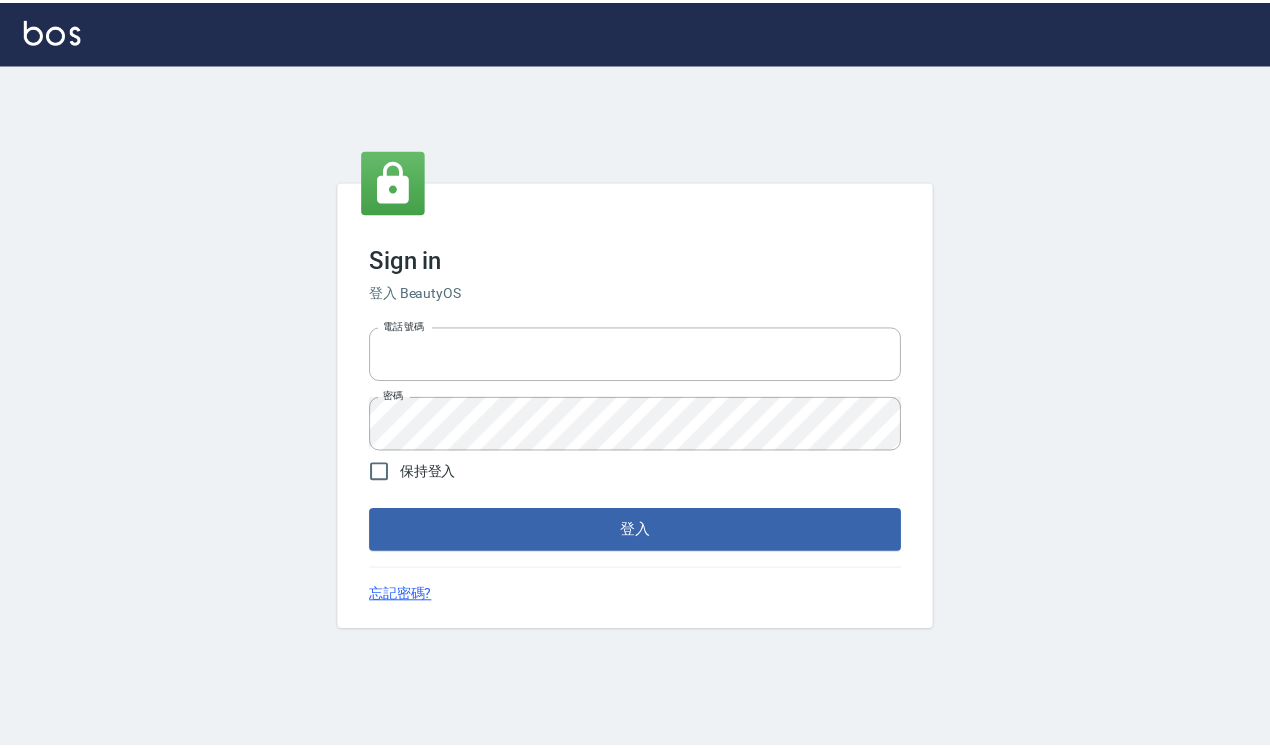 scroll, scrollTop: 0, scrollLeft: 0, axis: both 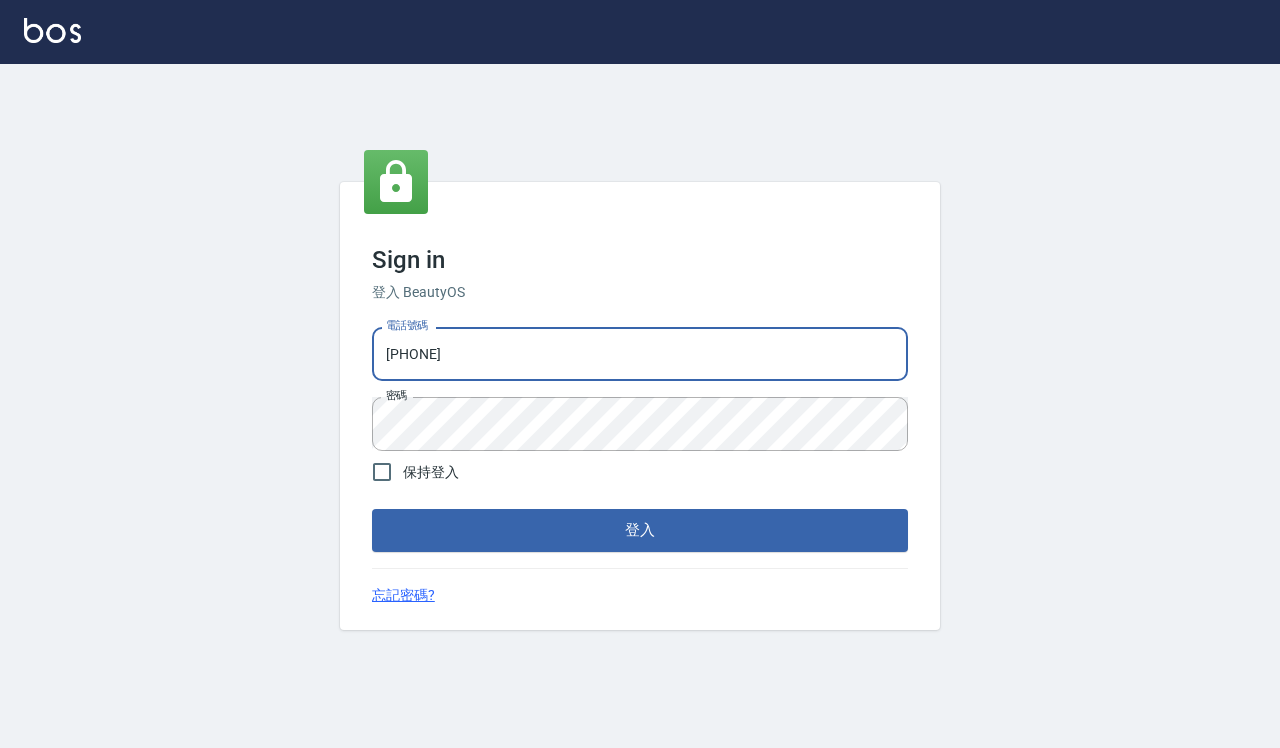 click on "[PHONE]" at bounding box center [640, 354] 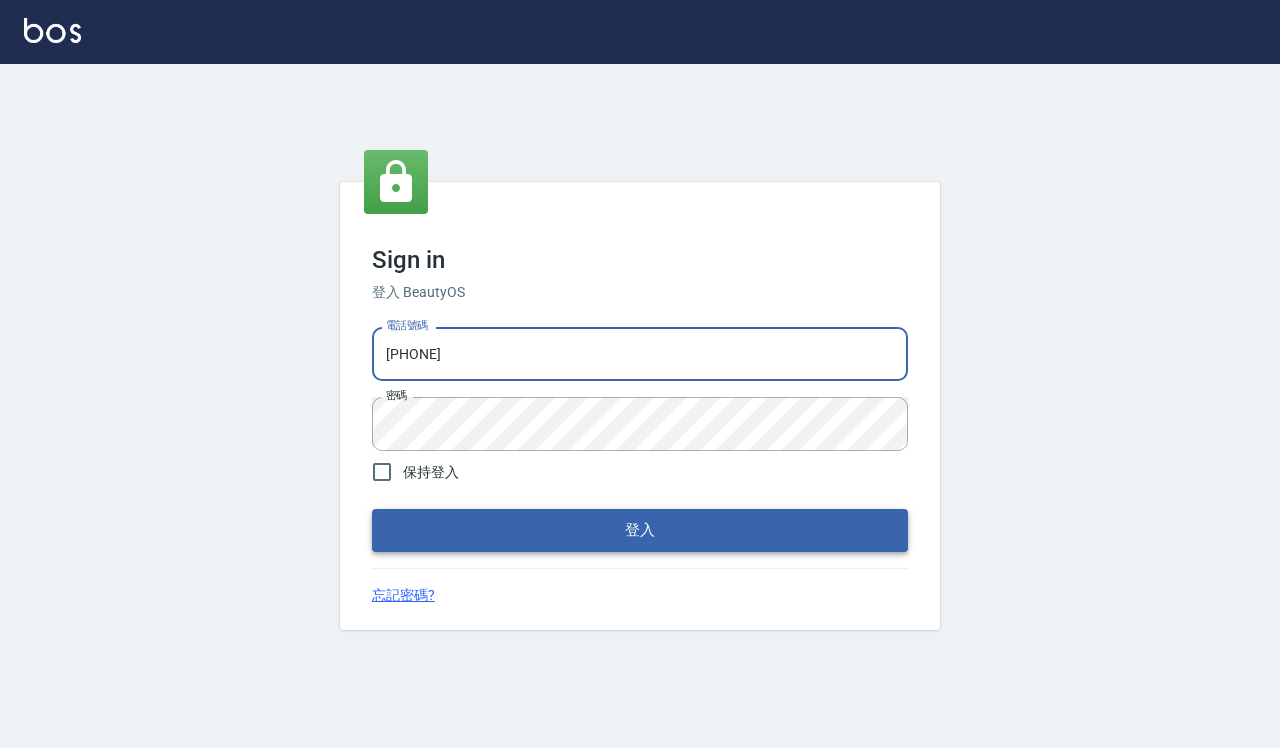 click on "登入" at bounding box center (640, 530) 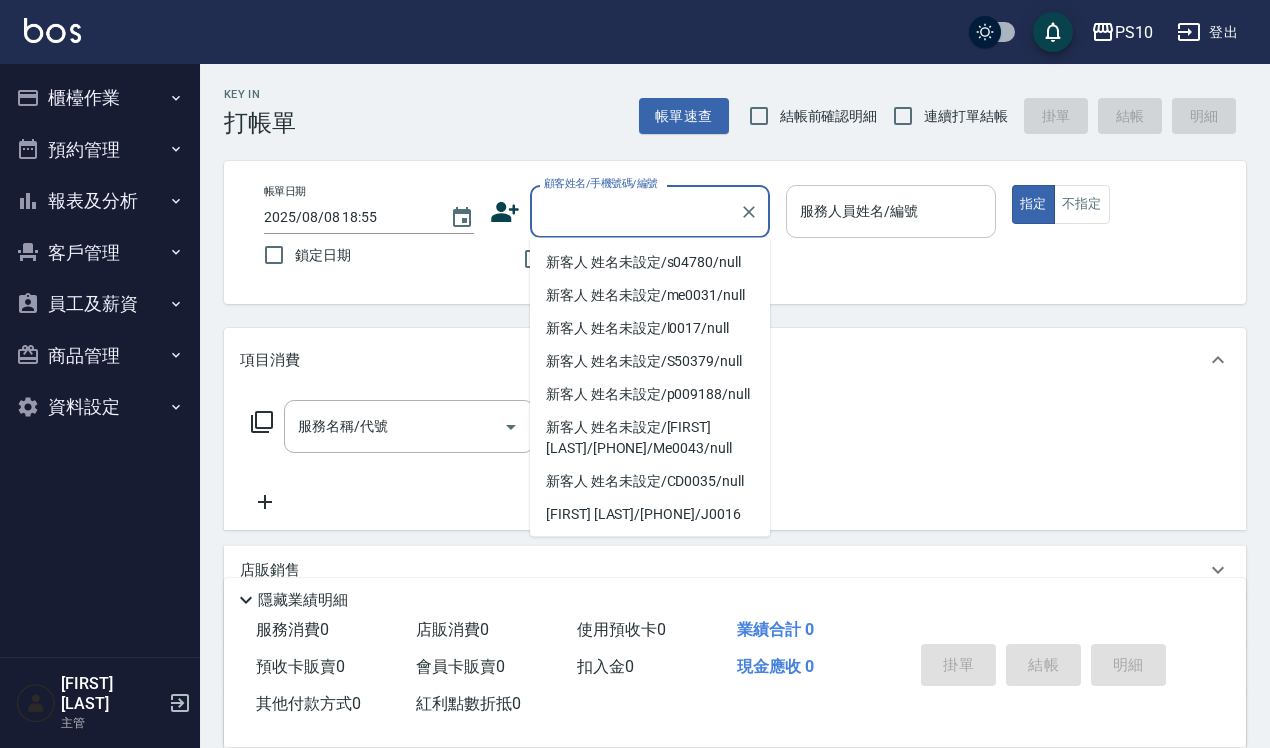 type 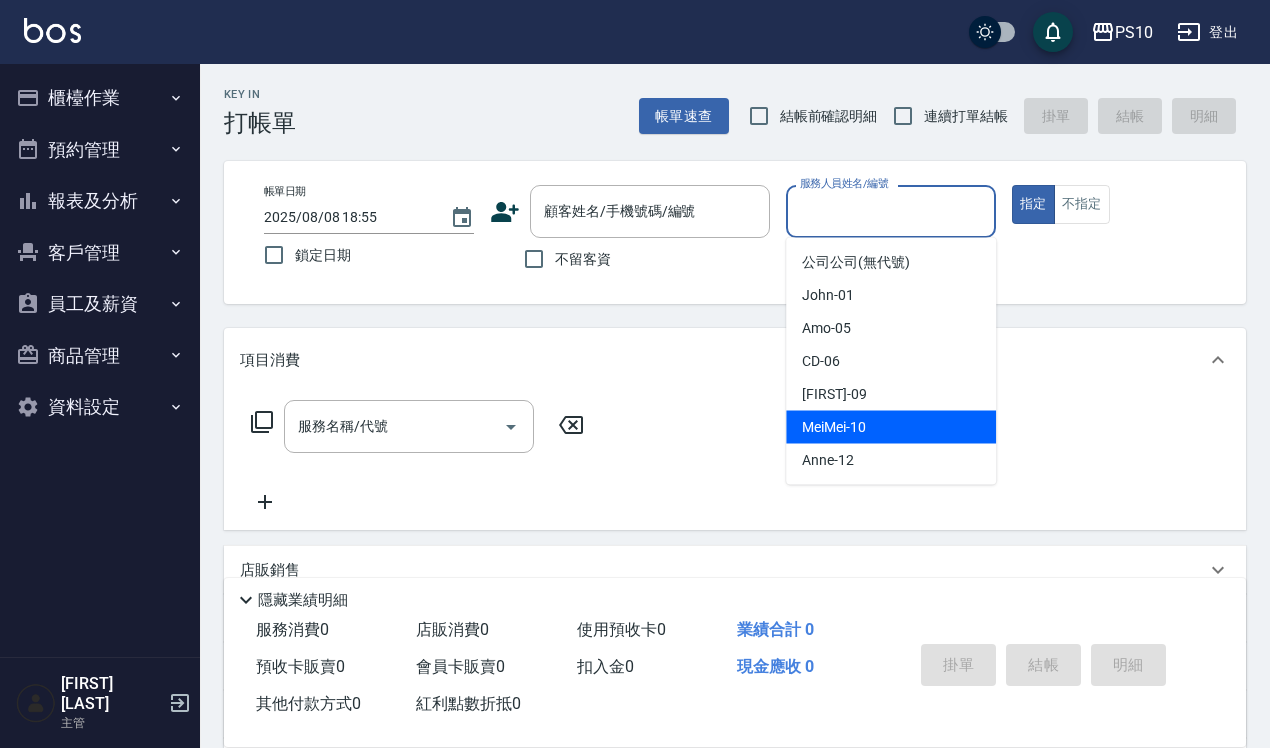 click on "[FIRST] -10" at bounding box center [891, 427] 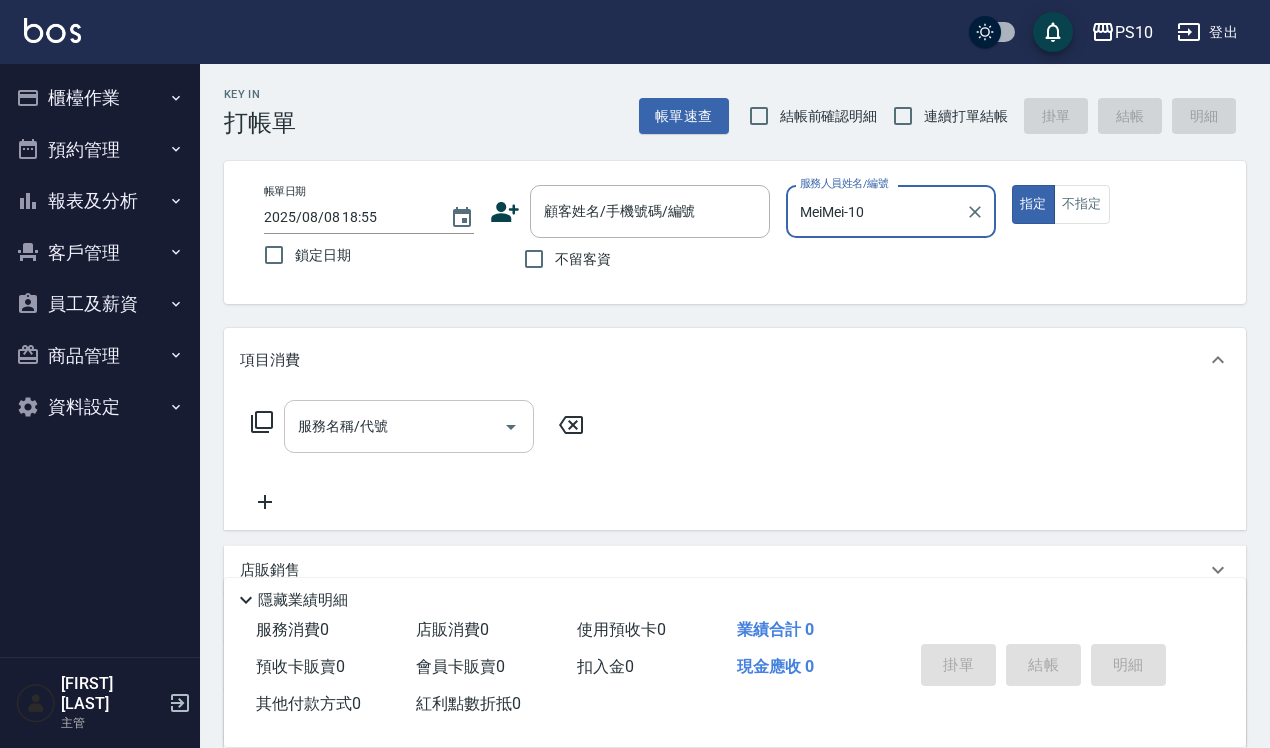 click on "服務名稱/代號" at bounding box center [394, 426] 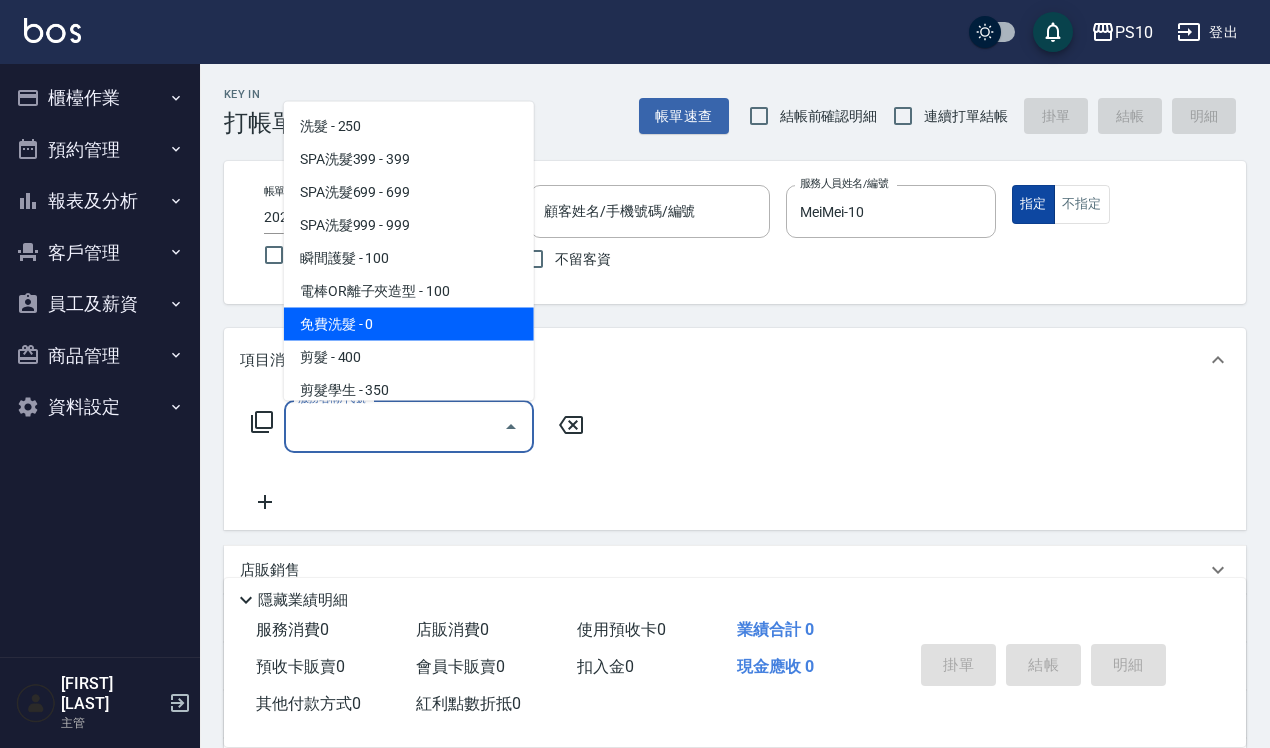 click on "指定" at bounding box center [1033, 204] 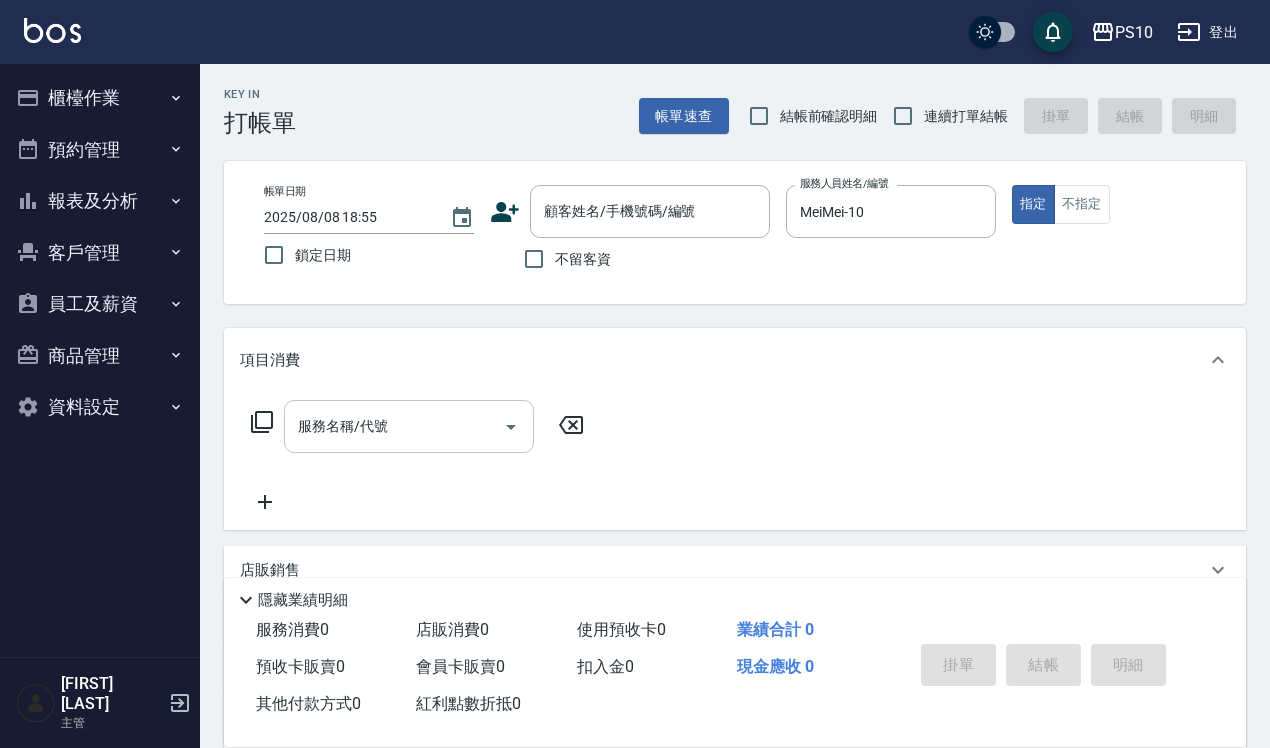 click on "服務名稱/代號" at bounding box center (394, 426) 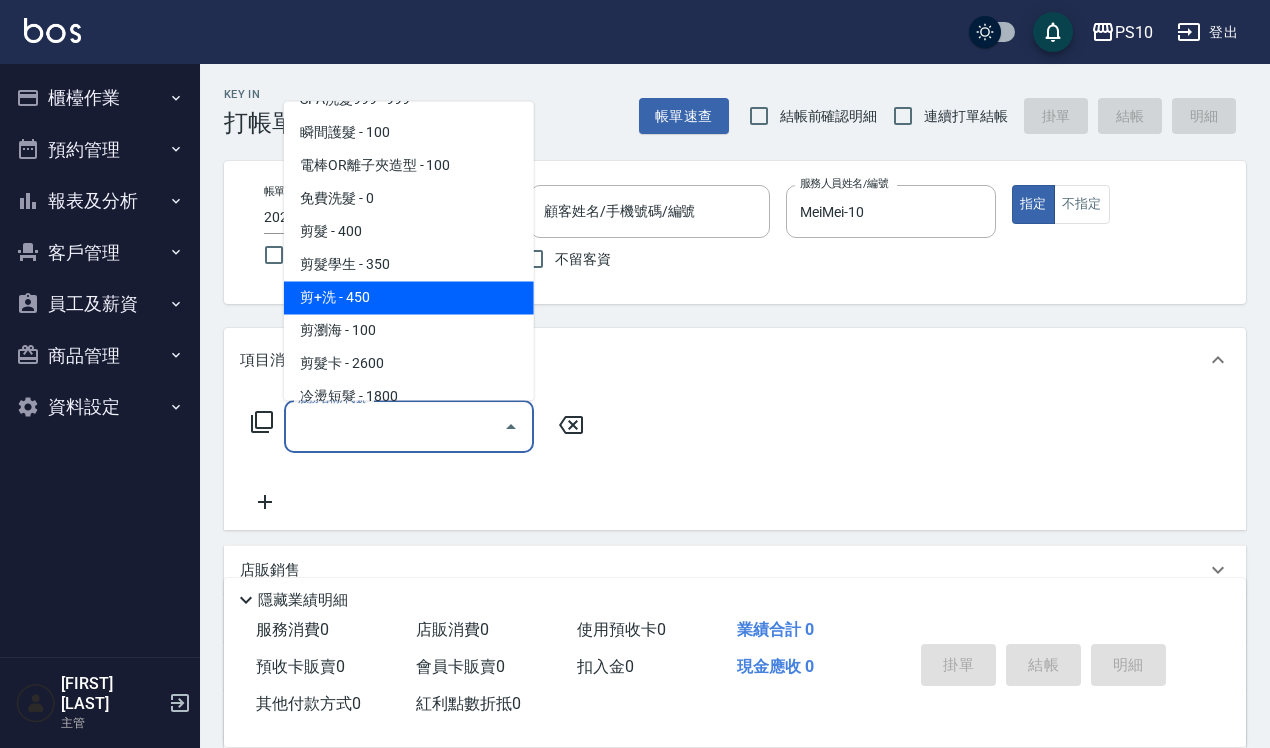 scroll, scrollTop: 0, scrollLeft: 0, axis: both 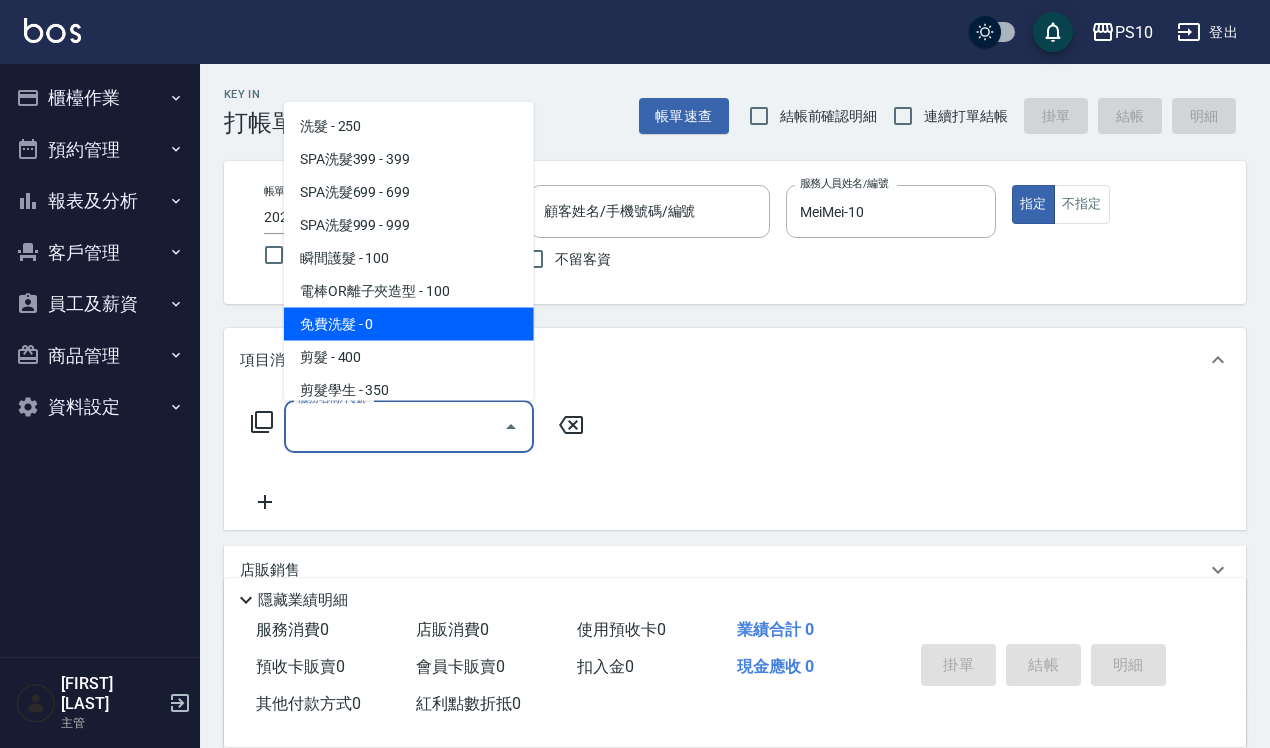 click on "免費洗髮 - 0" at bounding box center [409, 323] 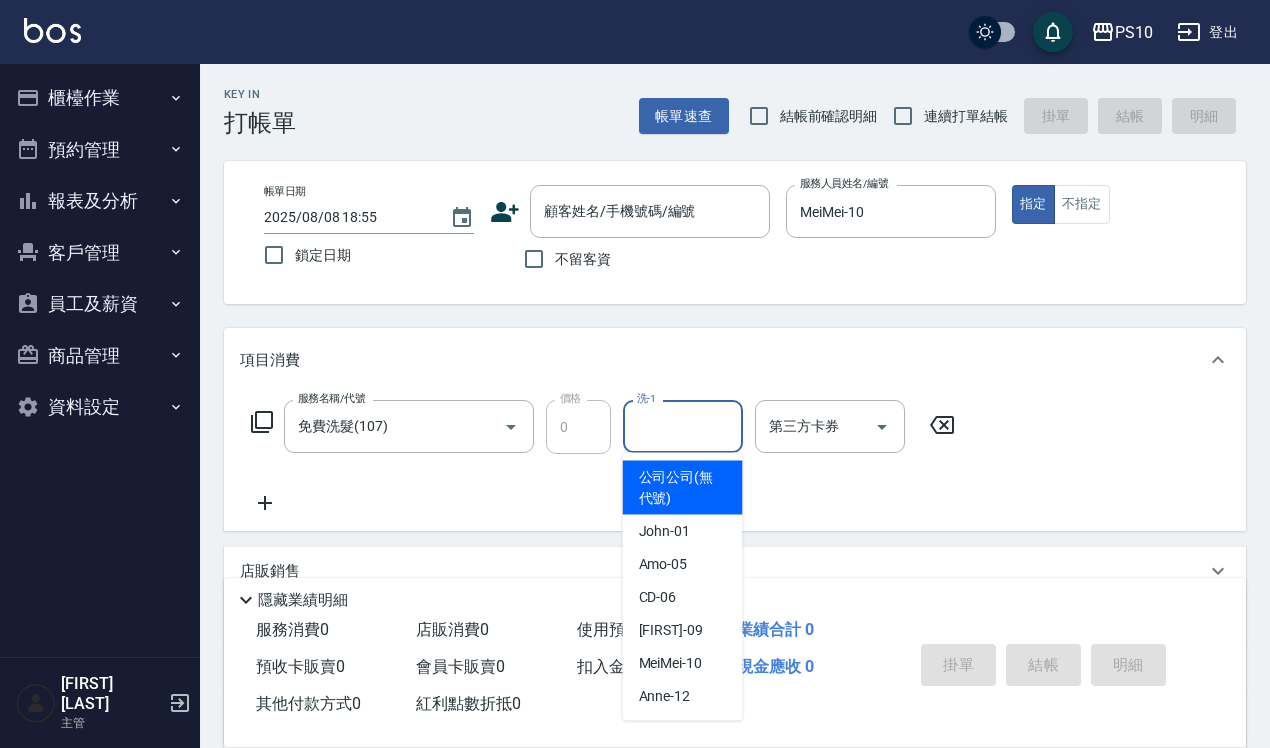 click on "洗-1" at bounding box center [683, 426] 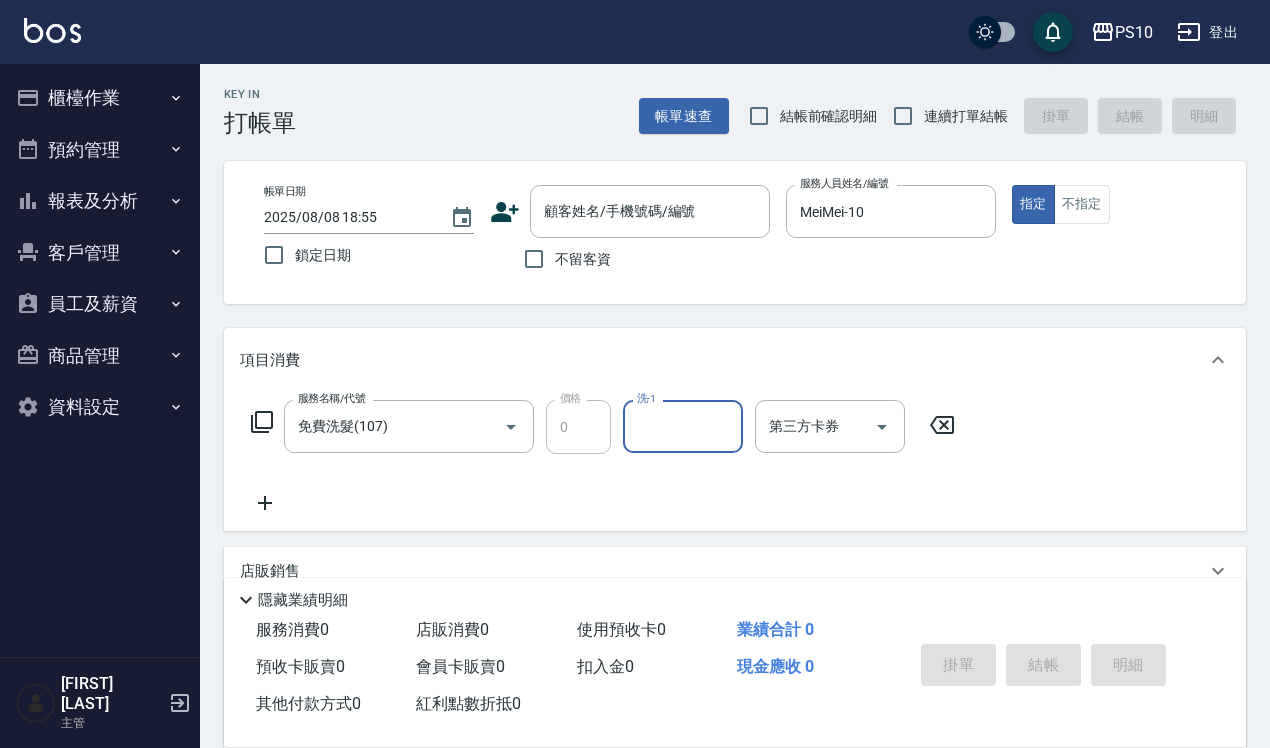 click on "洗-1" at bounding box center [683, 426] 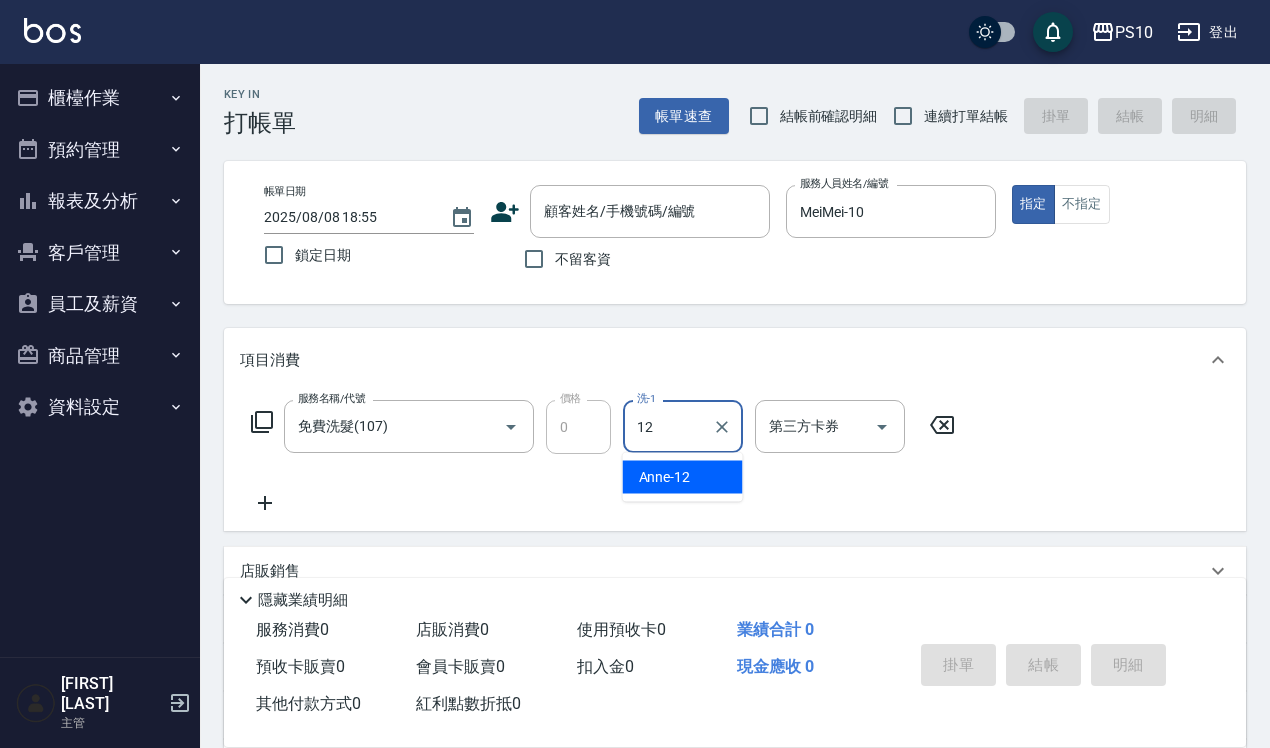 click on "[FIRST] -12" at bounding box center [665, 477] 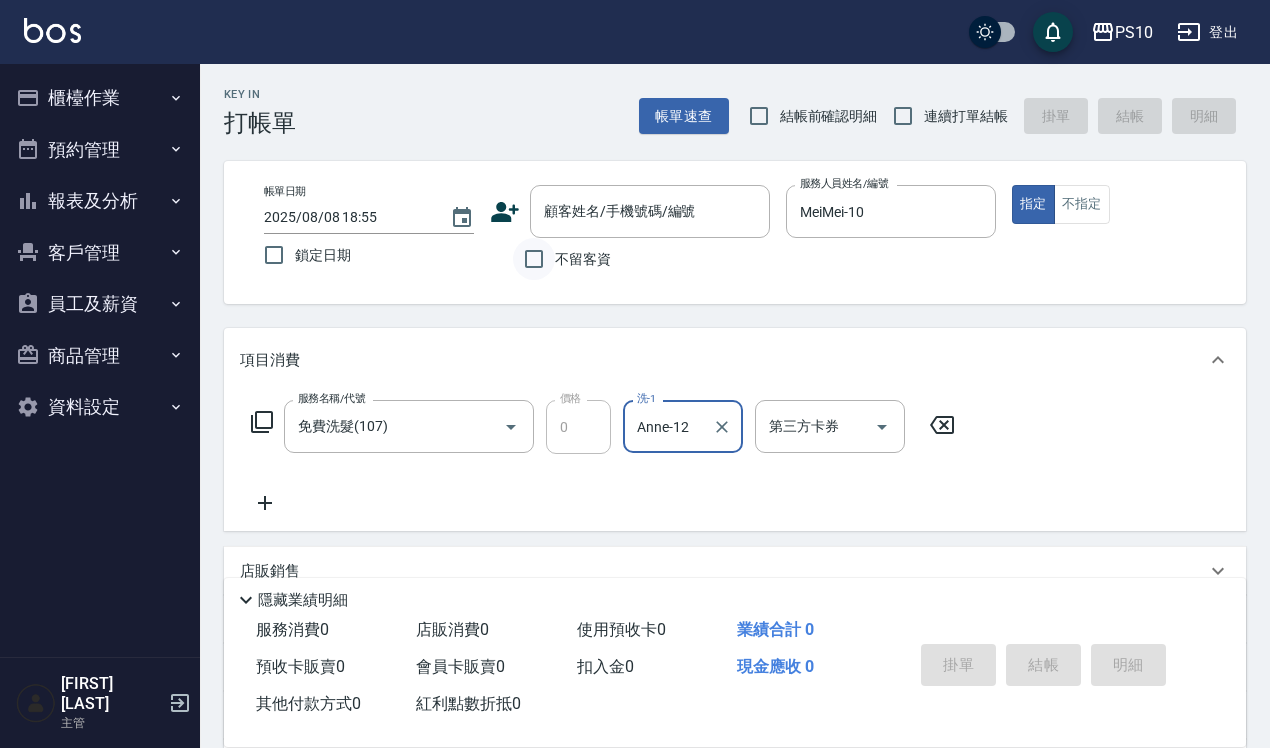 type on "Anne-12" 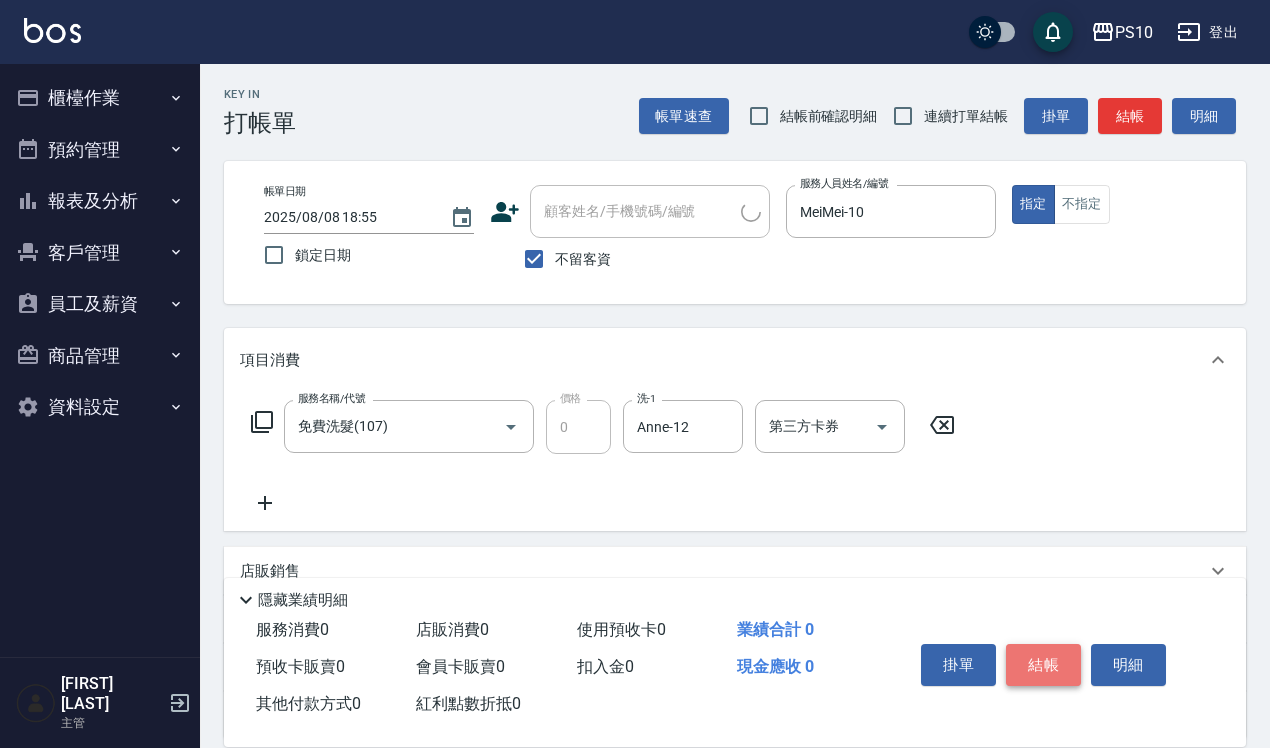 click on "結帳" at bounding box center (1043, 665) 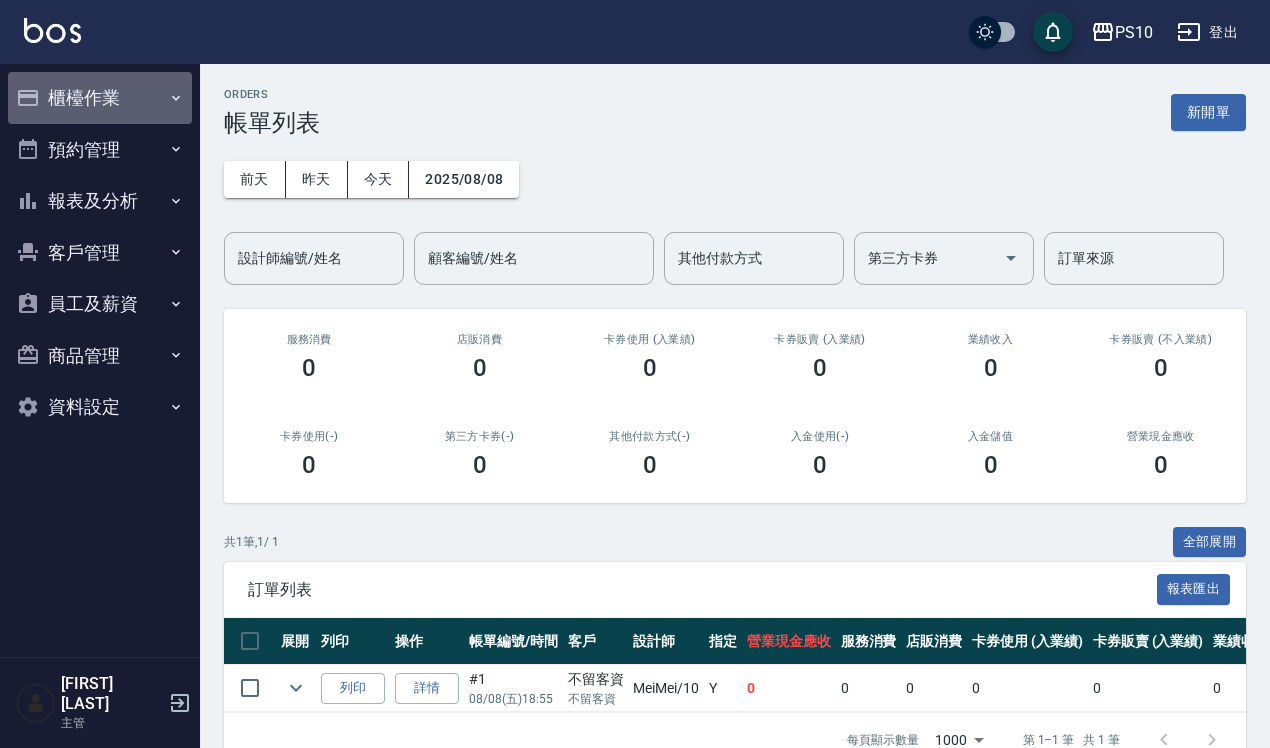 click on "櫃檯作業" at bounding box center (100, 98) 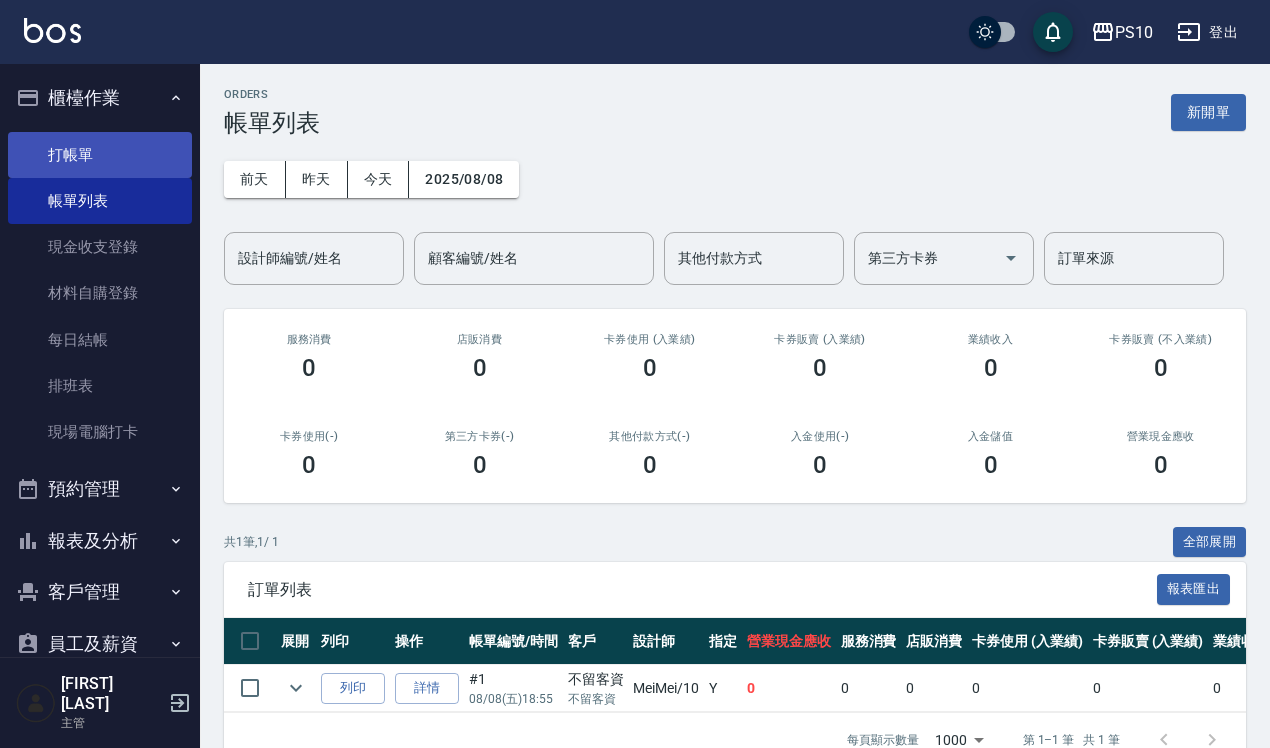 click on "打帳單" at bounding box center [100, 155] 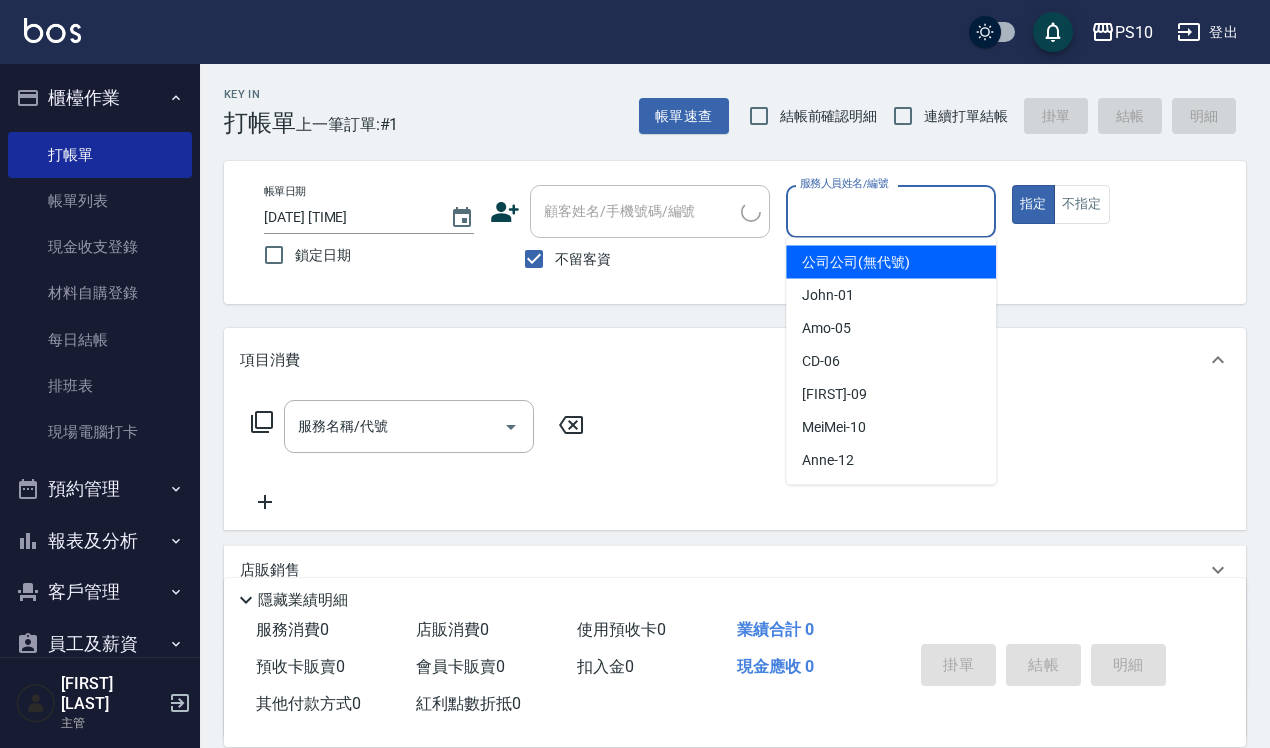 click on "服務人員姓名/編號" at bounding box center (891, 211) 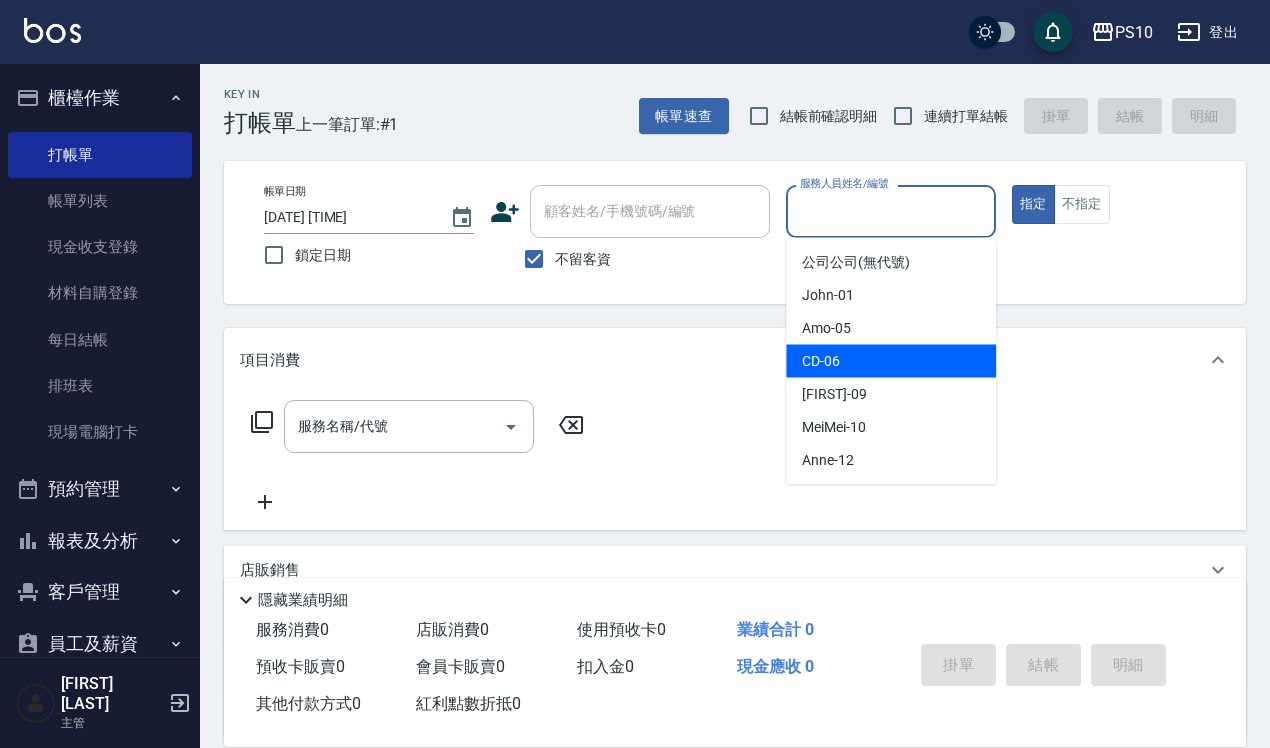 click on "CD -06" at bounding box center [821, 361] 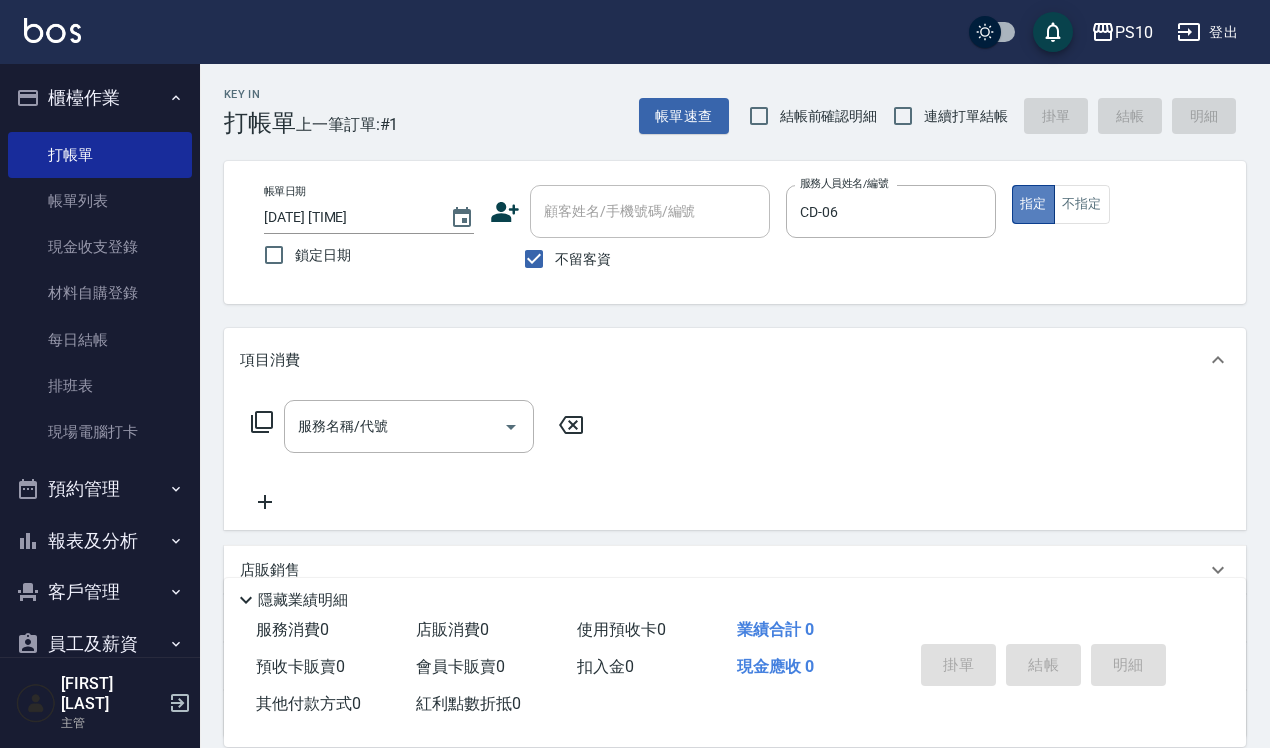 click on "指定" at bounding box center (1033, 204) 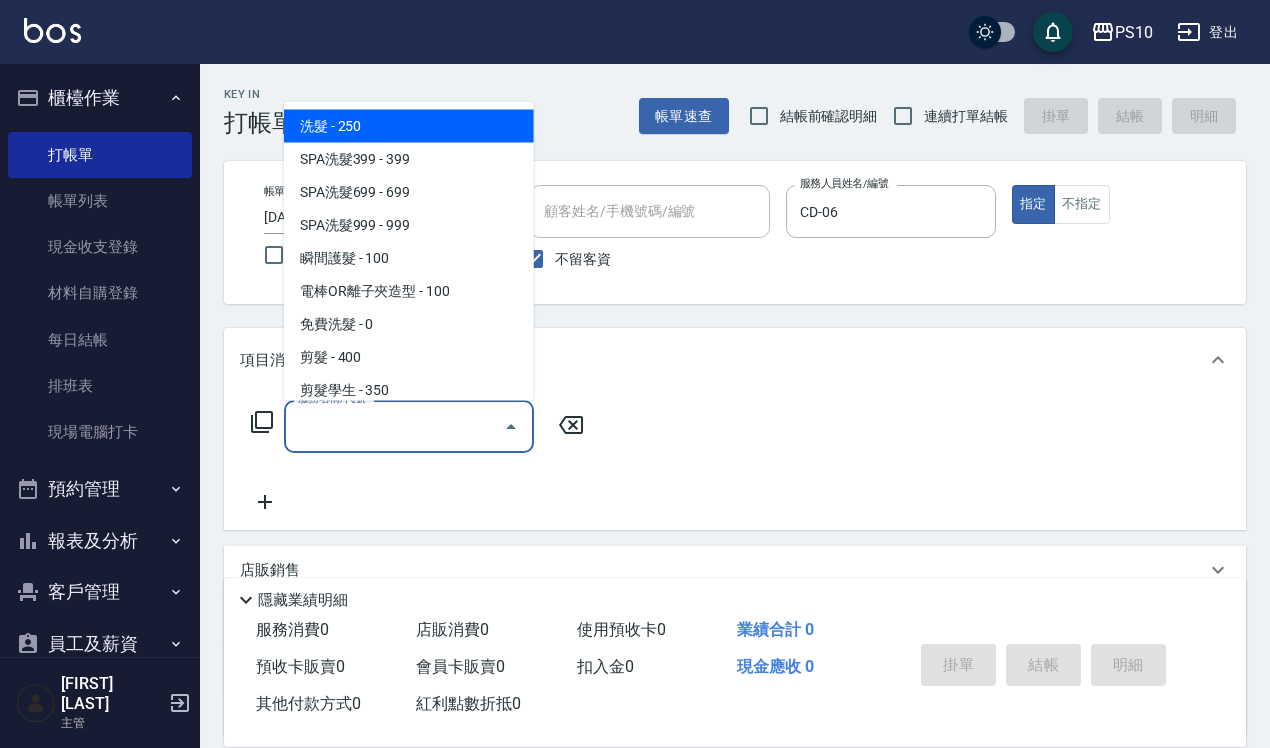 click on "服務名稱/代號" at bounding box center [394, 426] 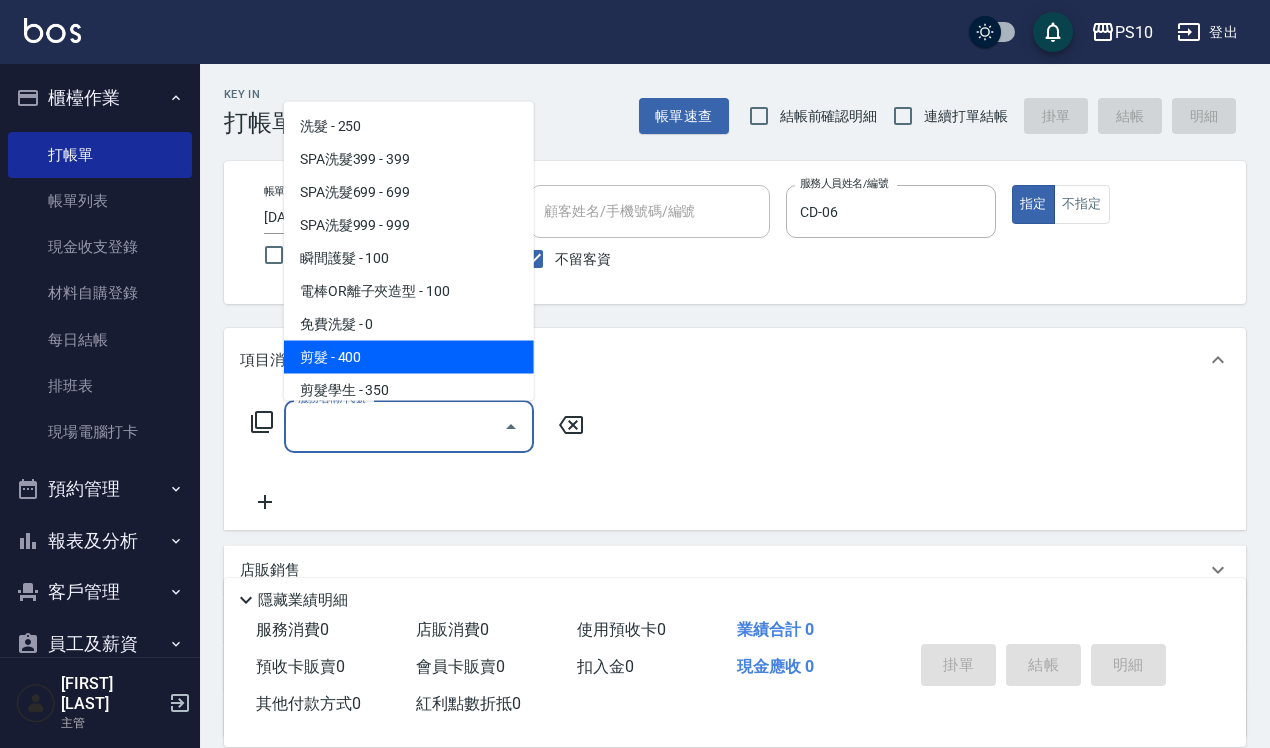 click on "剪髮 - 400" at bounding box center [409, 356] 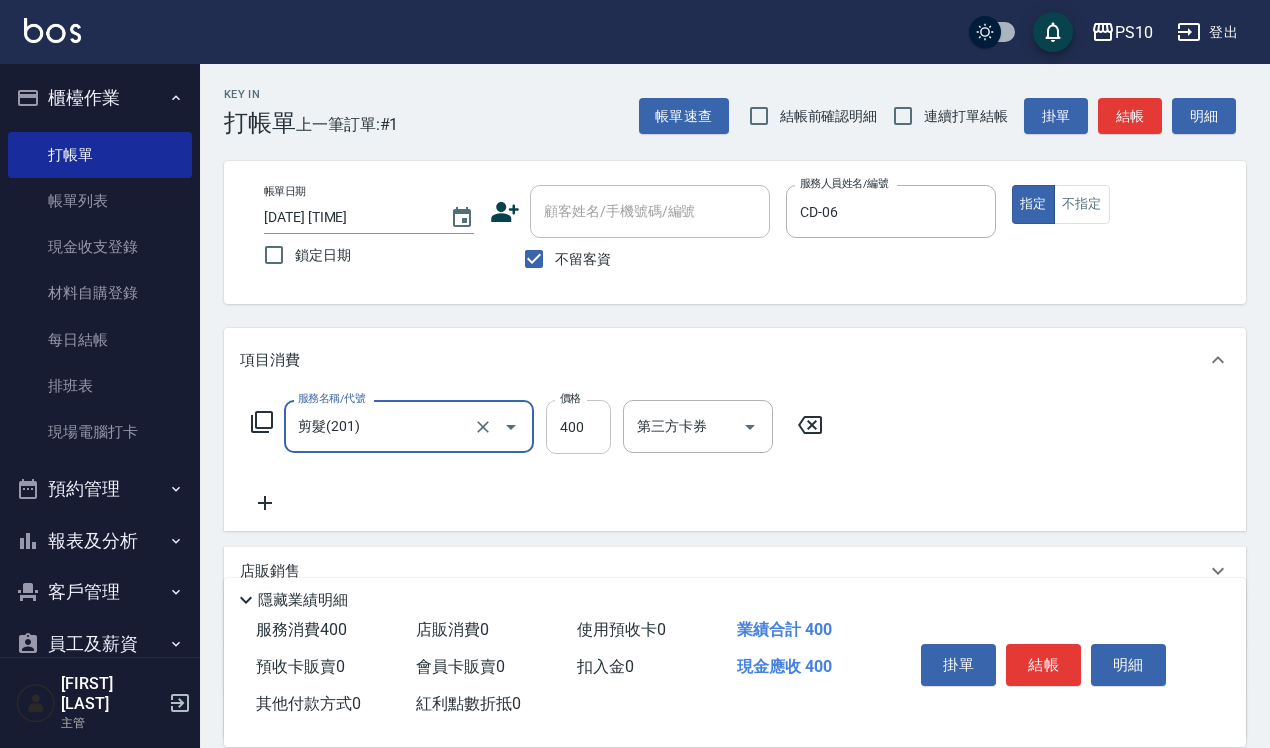 click on "400" at bounding box center (578, 427) 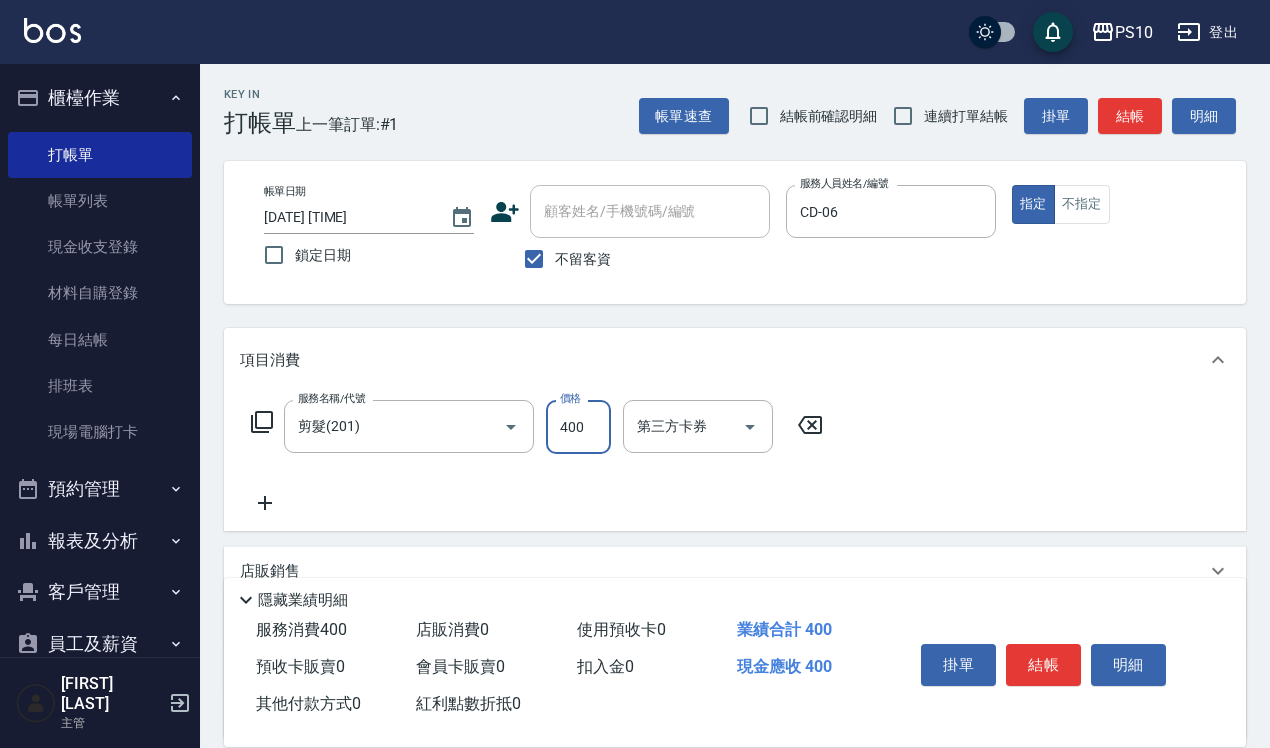 click on "400" at bounding box center (578, 427) 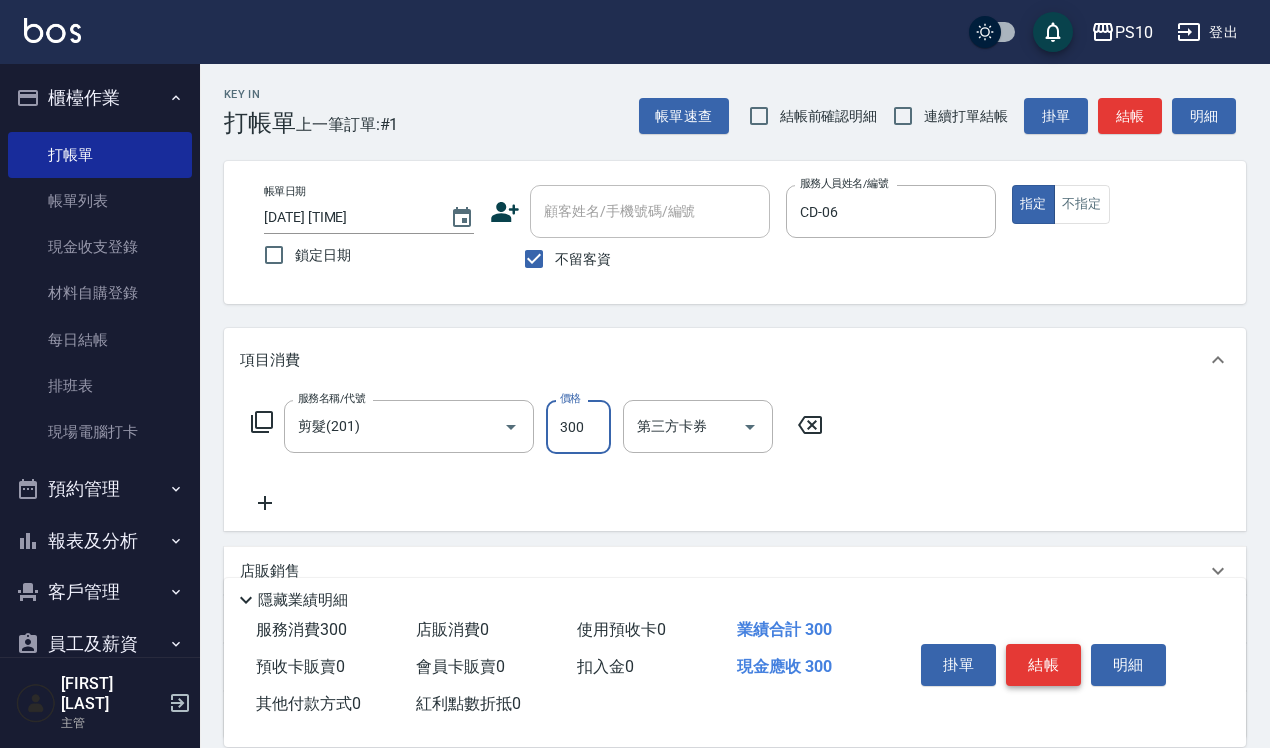 type on "300" 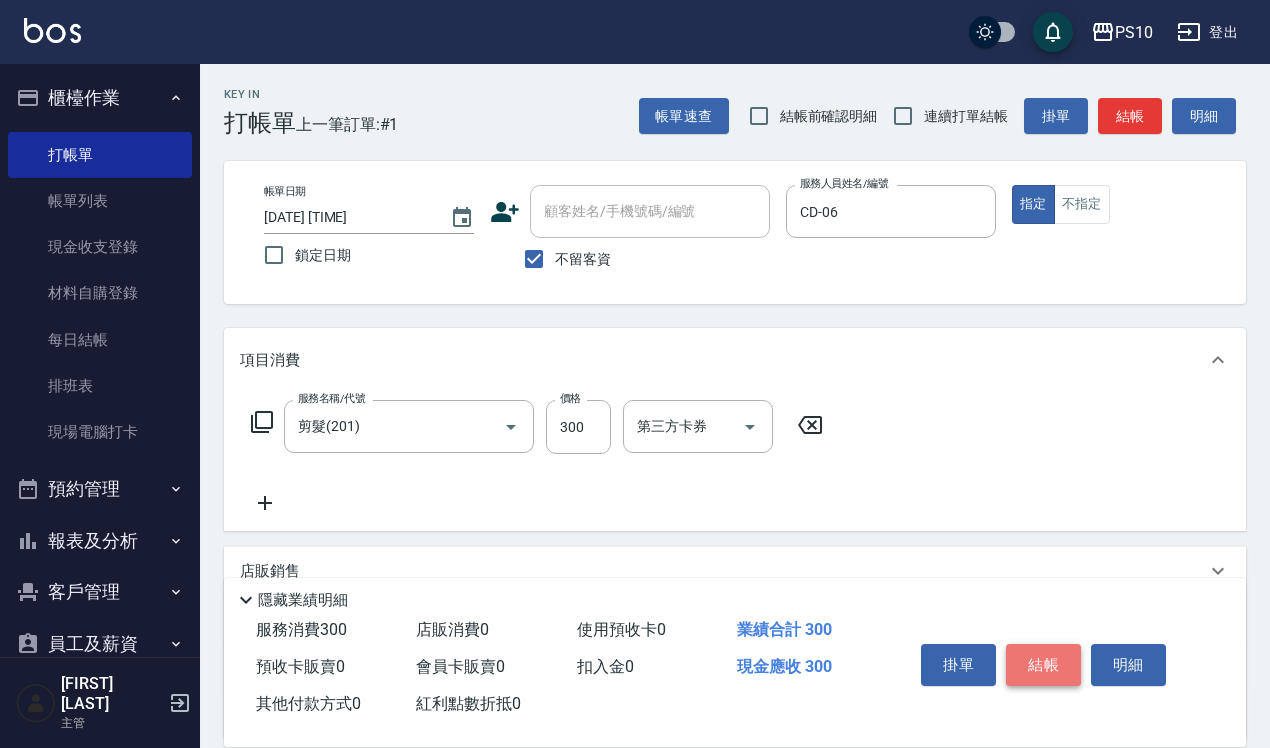 click on "結帳" at bounding box center (1043, 665) 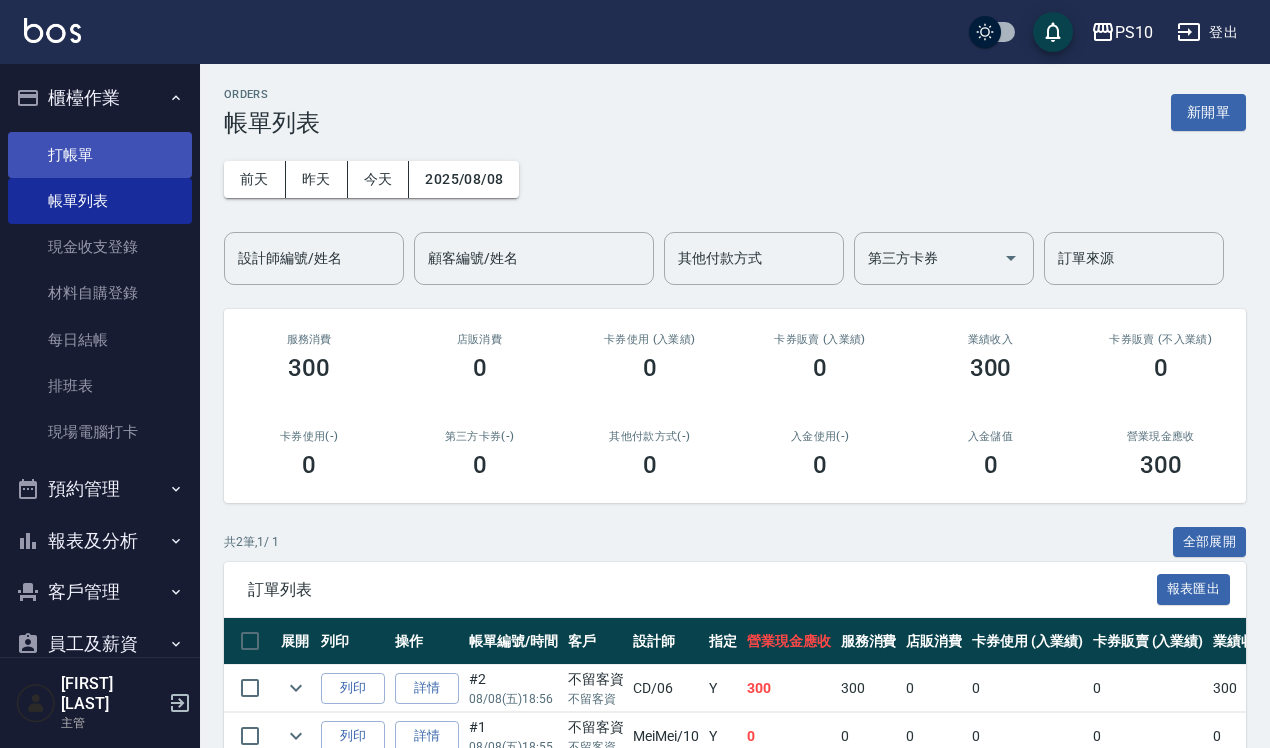 click on "打帳單" at bounding box center (100, 155) 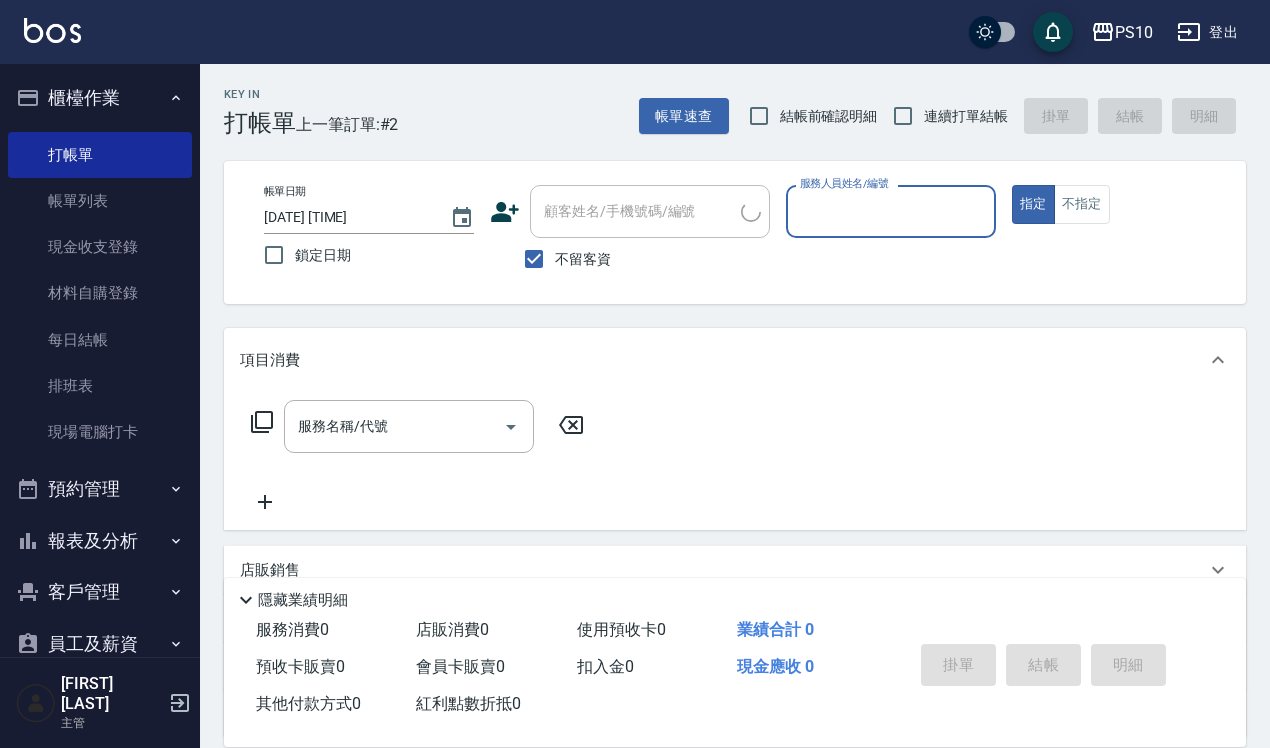 click on "服務人員姓名/編號" at bounding box center (891, 211) 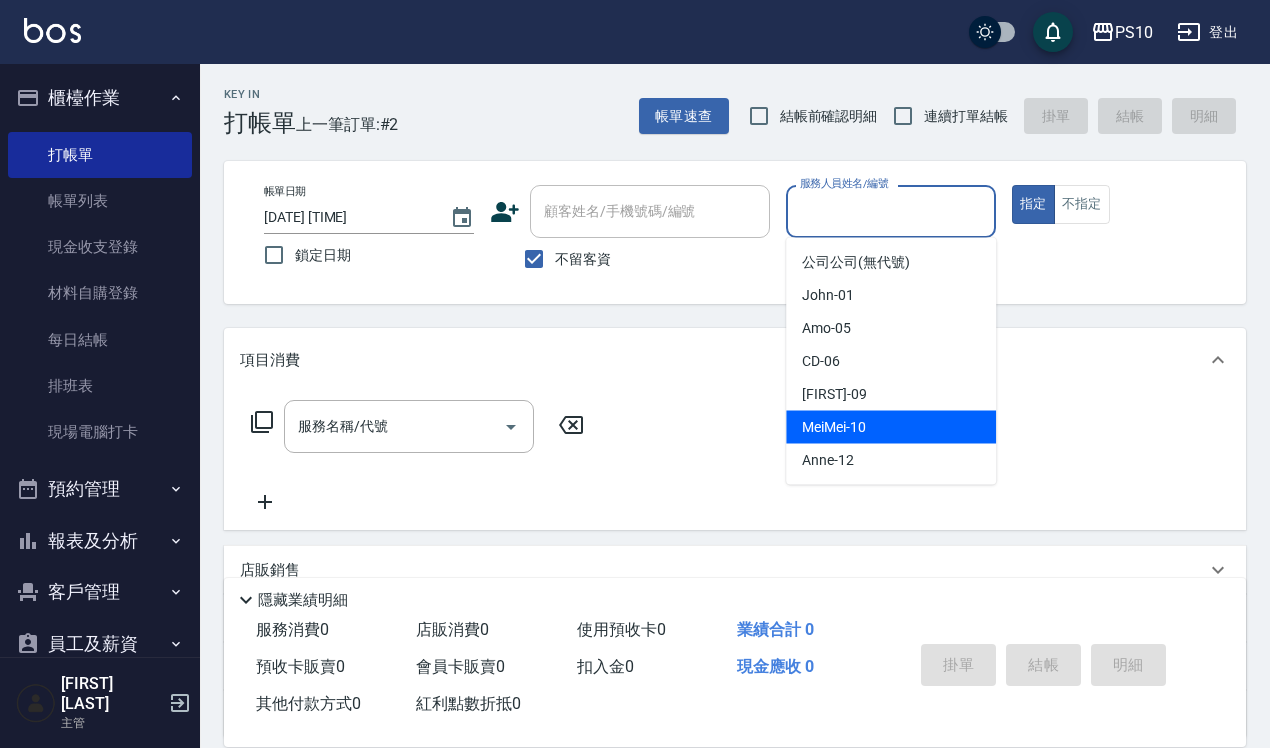 click on "[FIRST] -10" at bounding box center (834, 427) 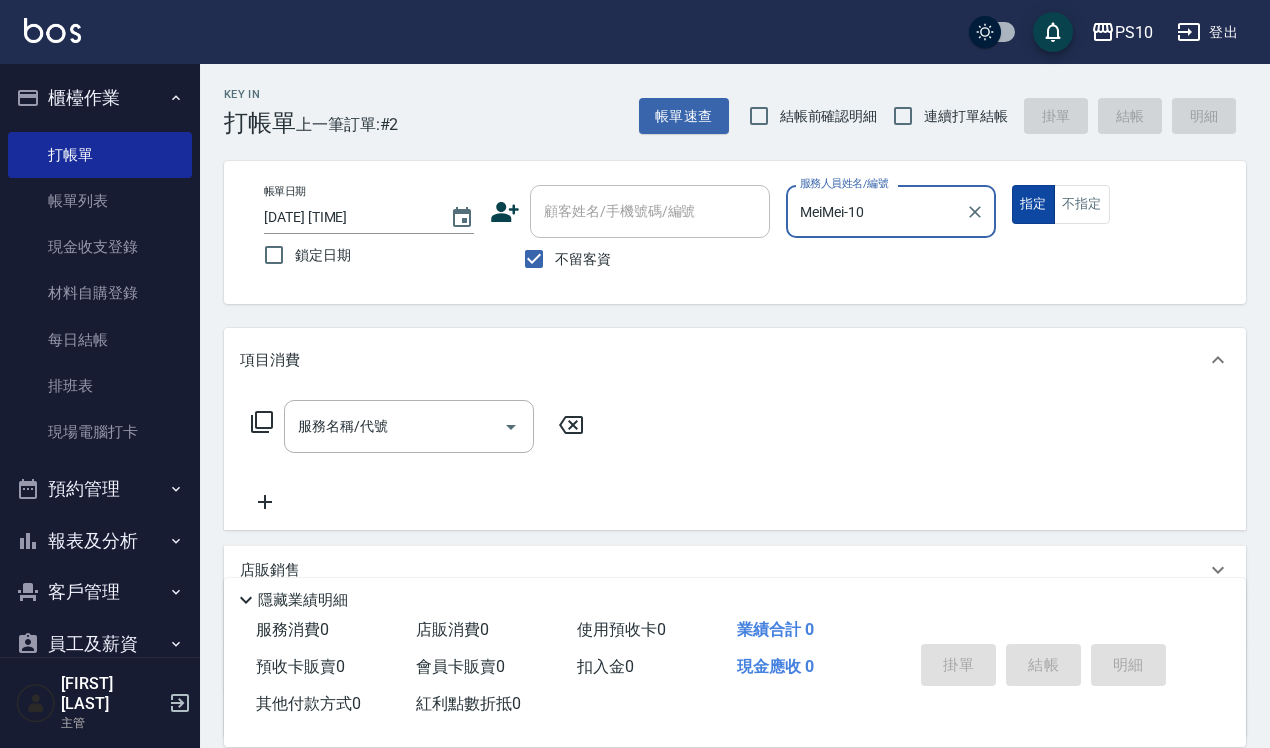 click on "指定" at bounding box center [1033, 204] 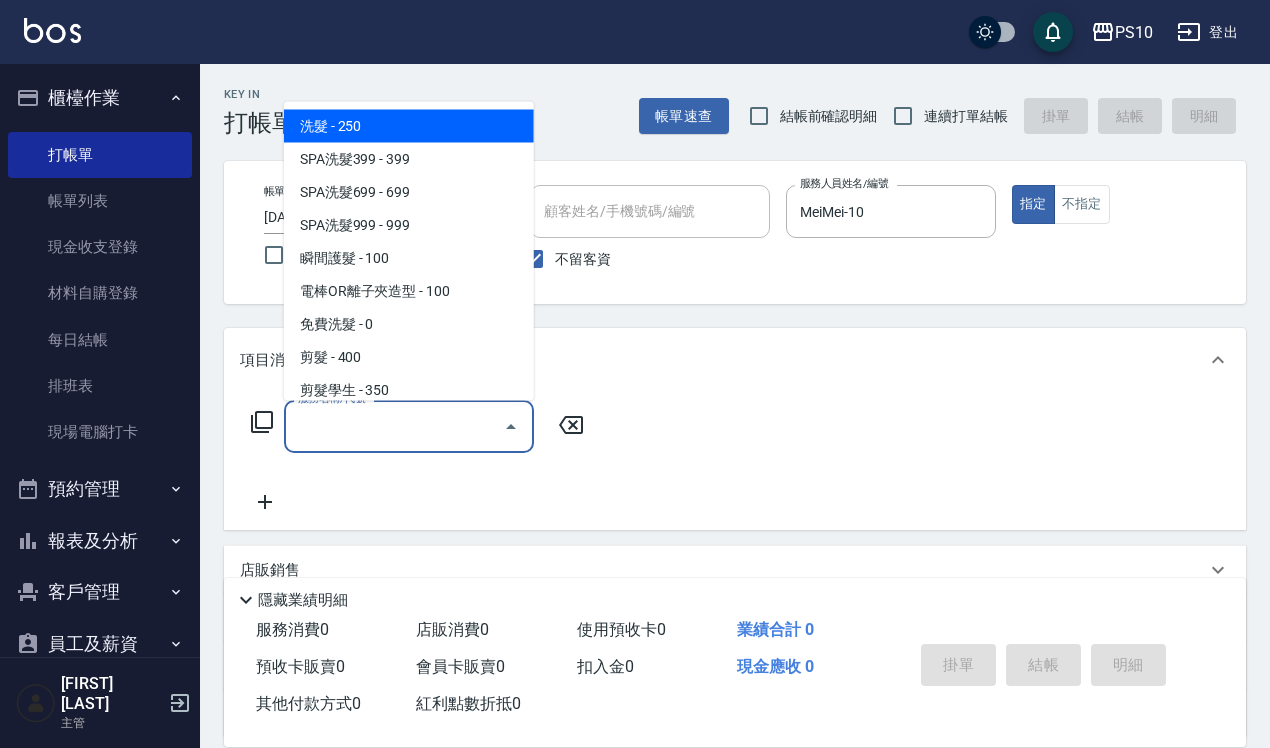 click on "服務名稱/代號" at bounding box center (394, 426) 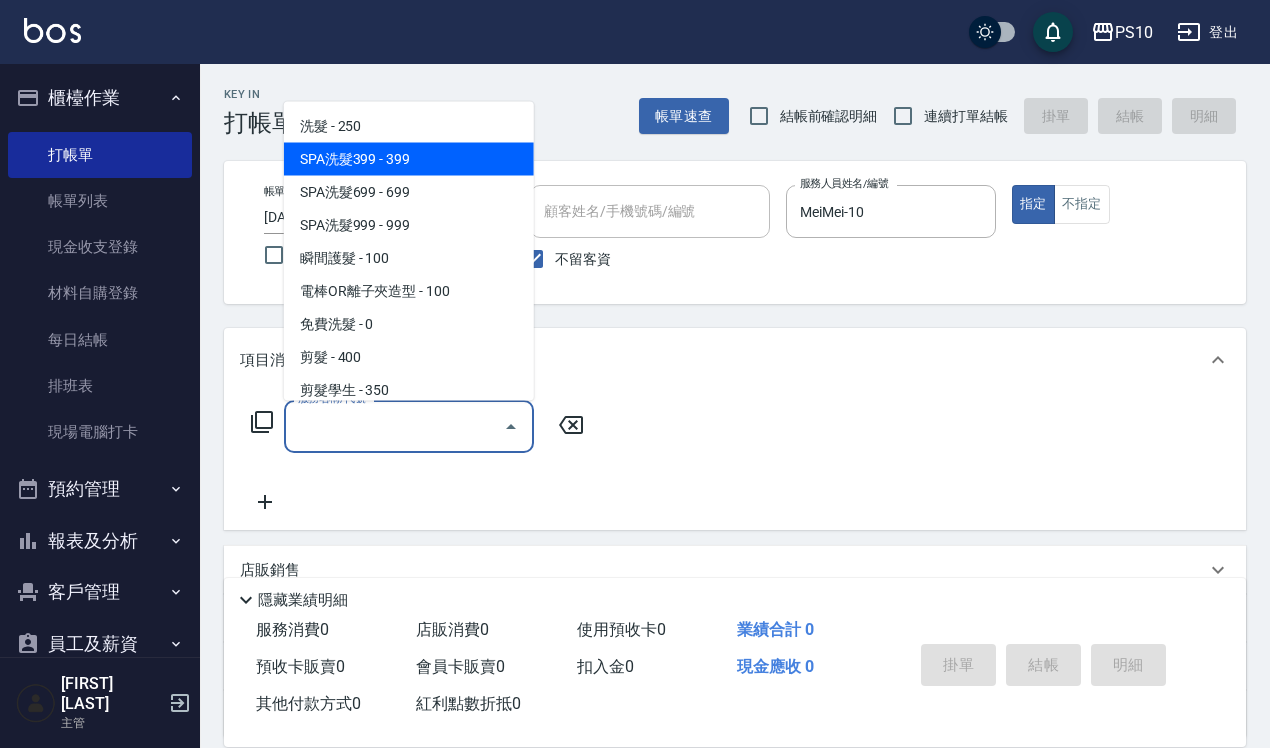 click on "SPA洗髮399 - 399" at bounding box center (409, 158) 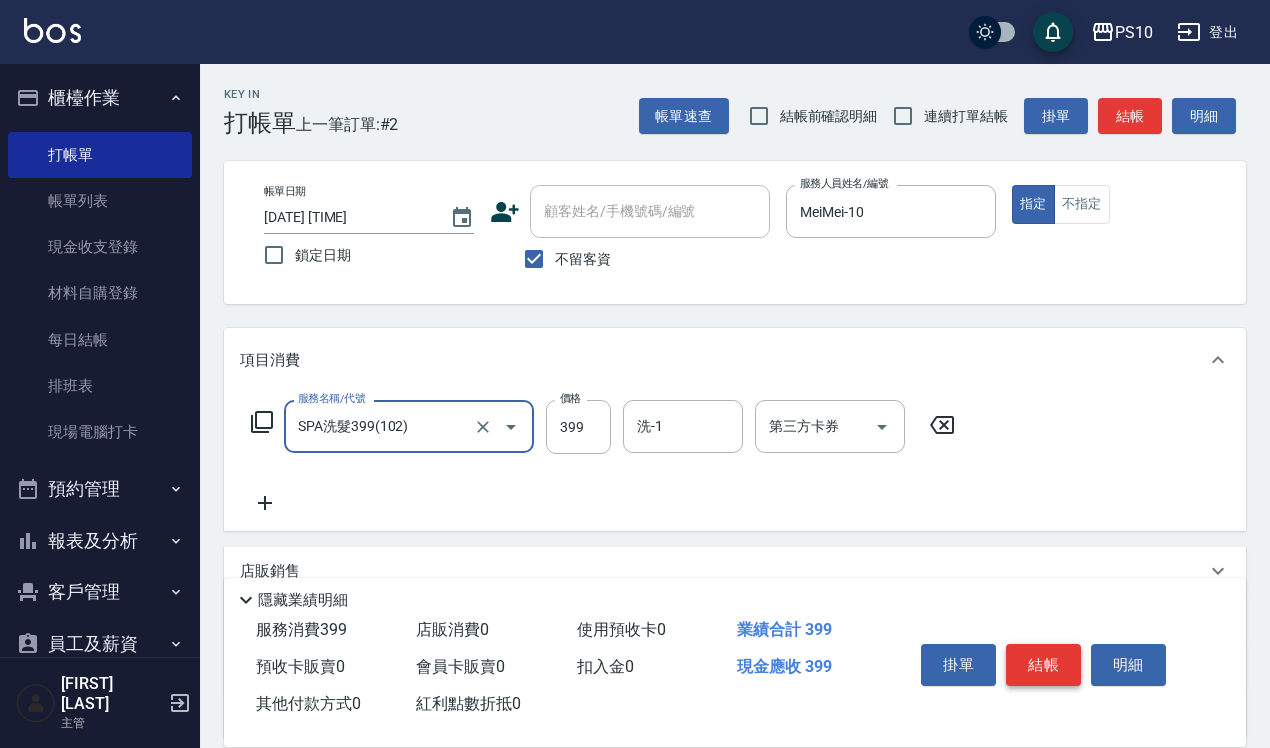 click on "結帳" at bounding box center [1043, 665] 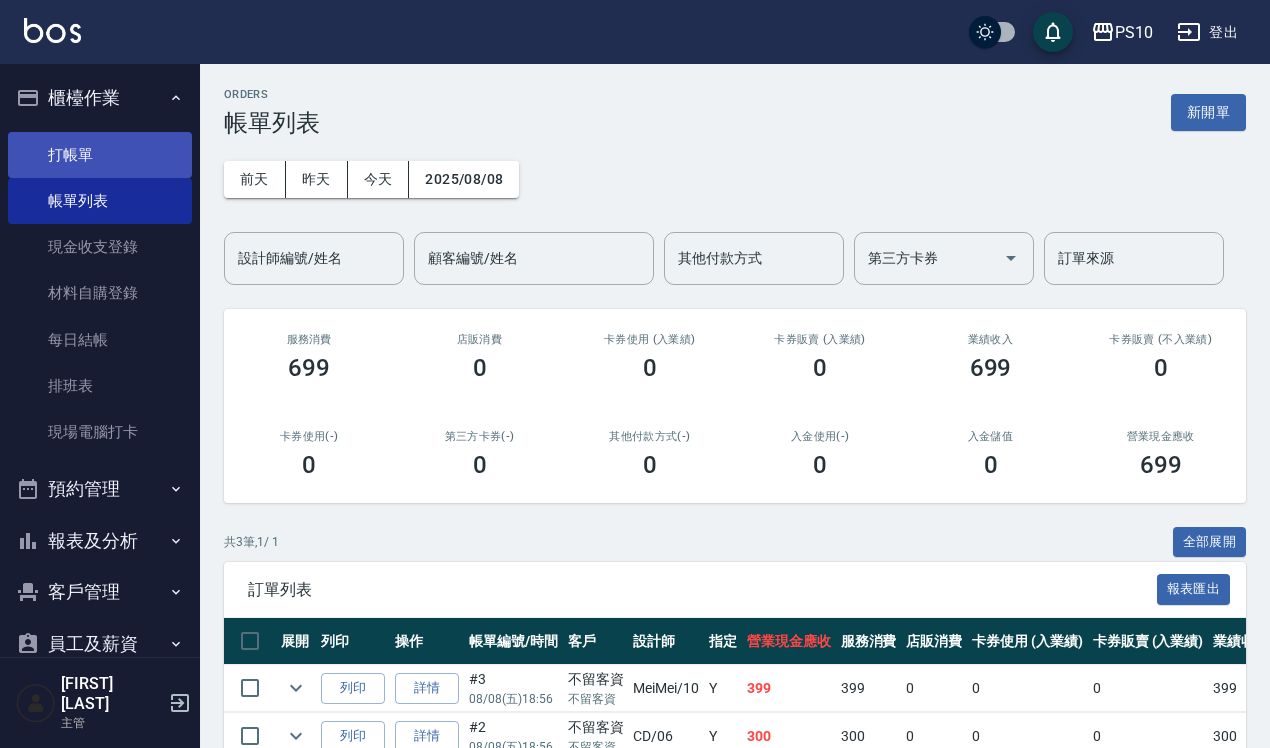 click on "打帳單" at bounding box center [100, 155] 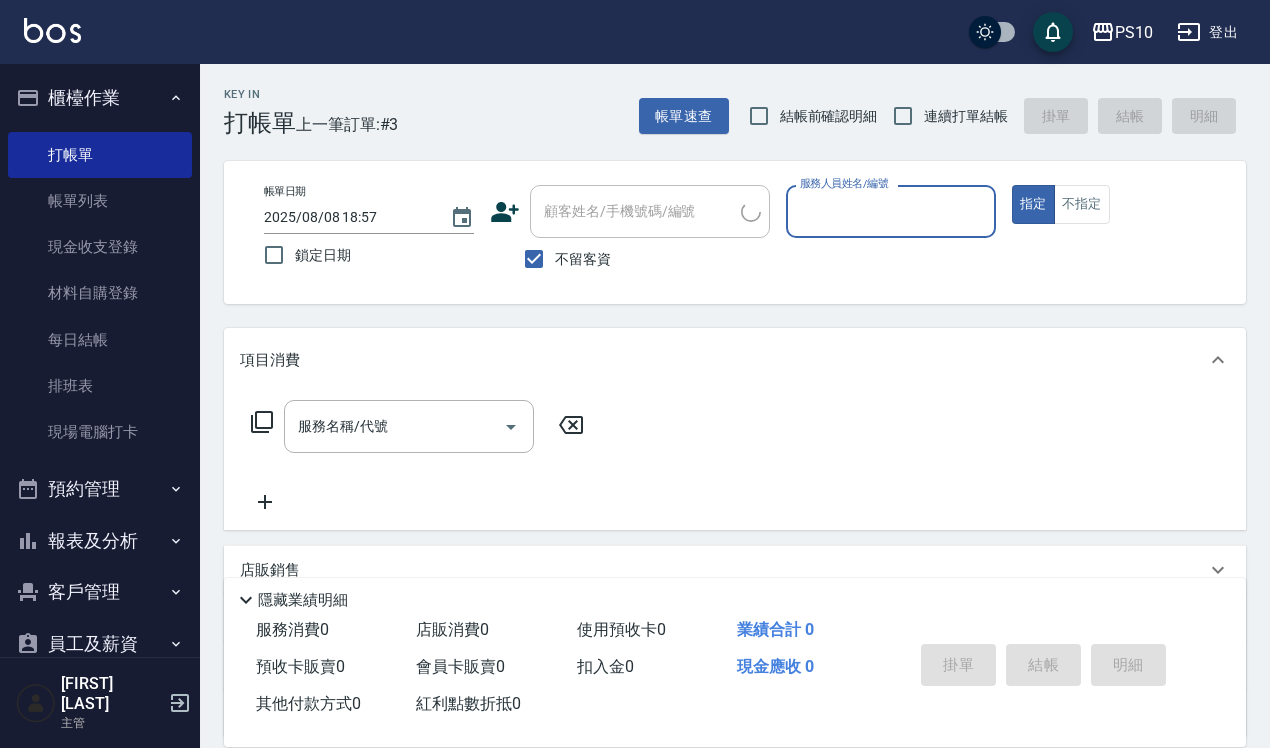 click on "服務人員姓名/編號" at bounding box center (891, 211) 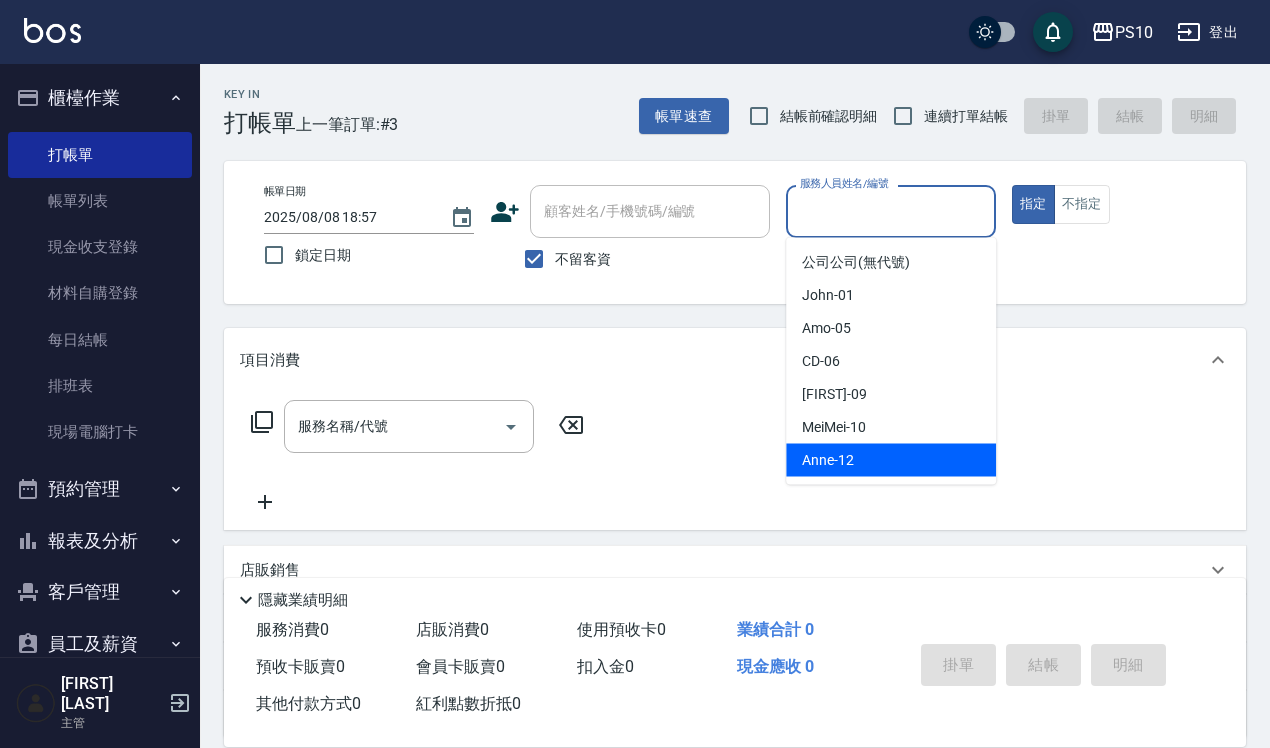 click on "[FIRST] -12" at bounding box center (828, 460) 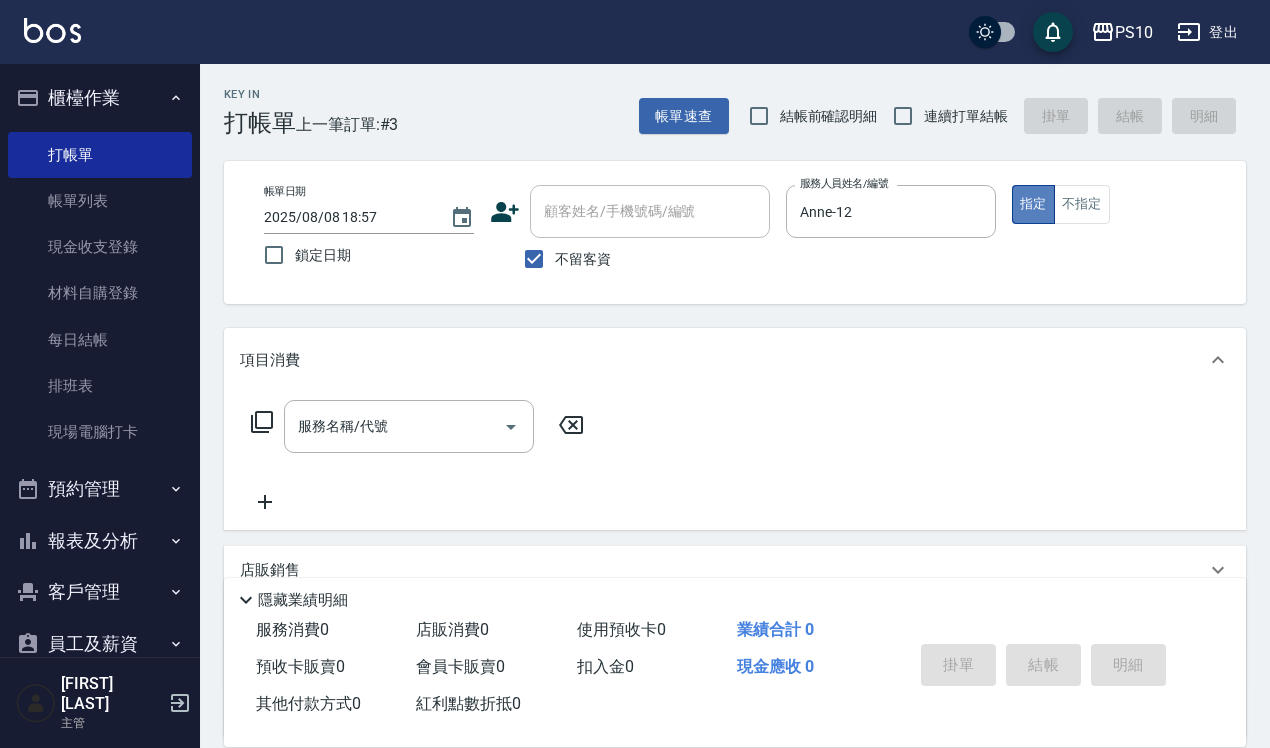 click on "指定" at bounding box center [1033, 204] 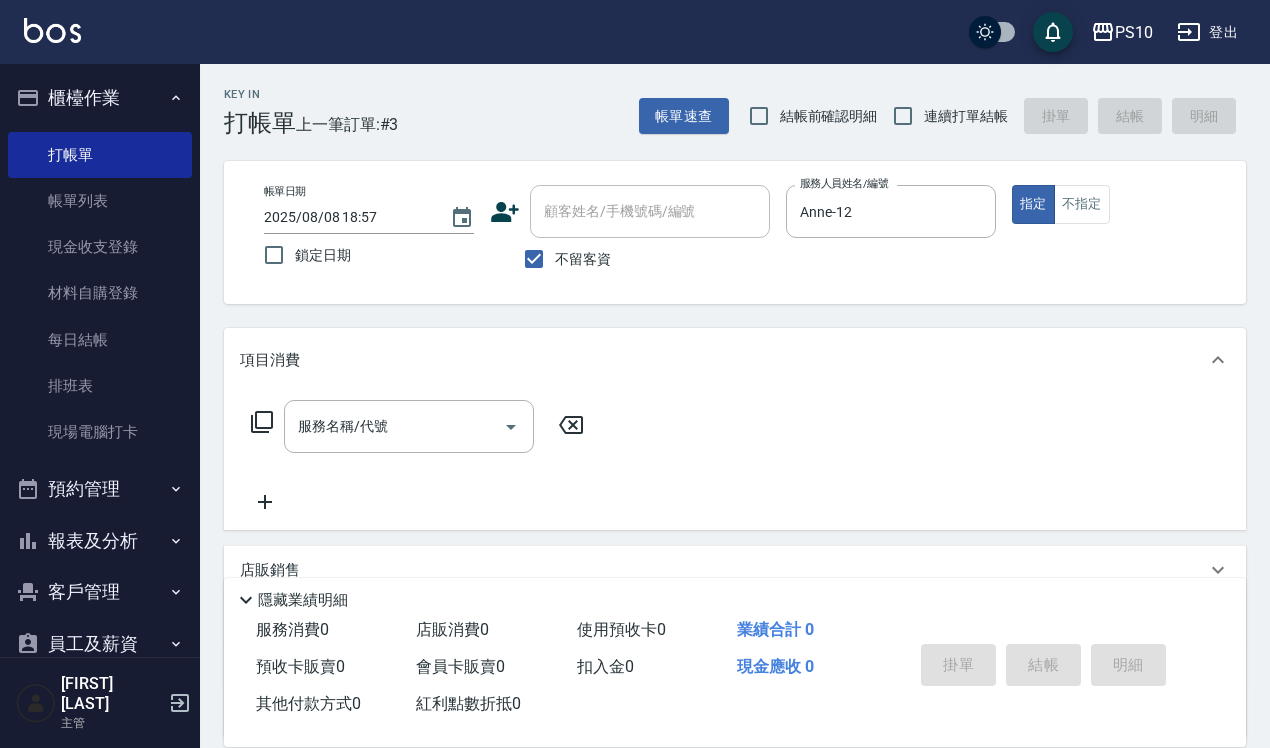 click 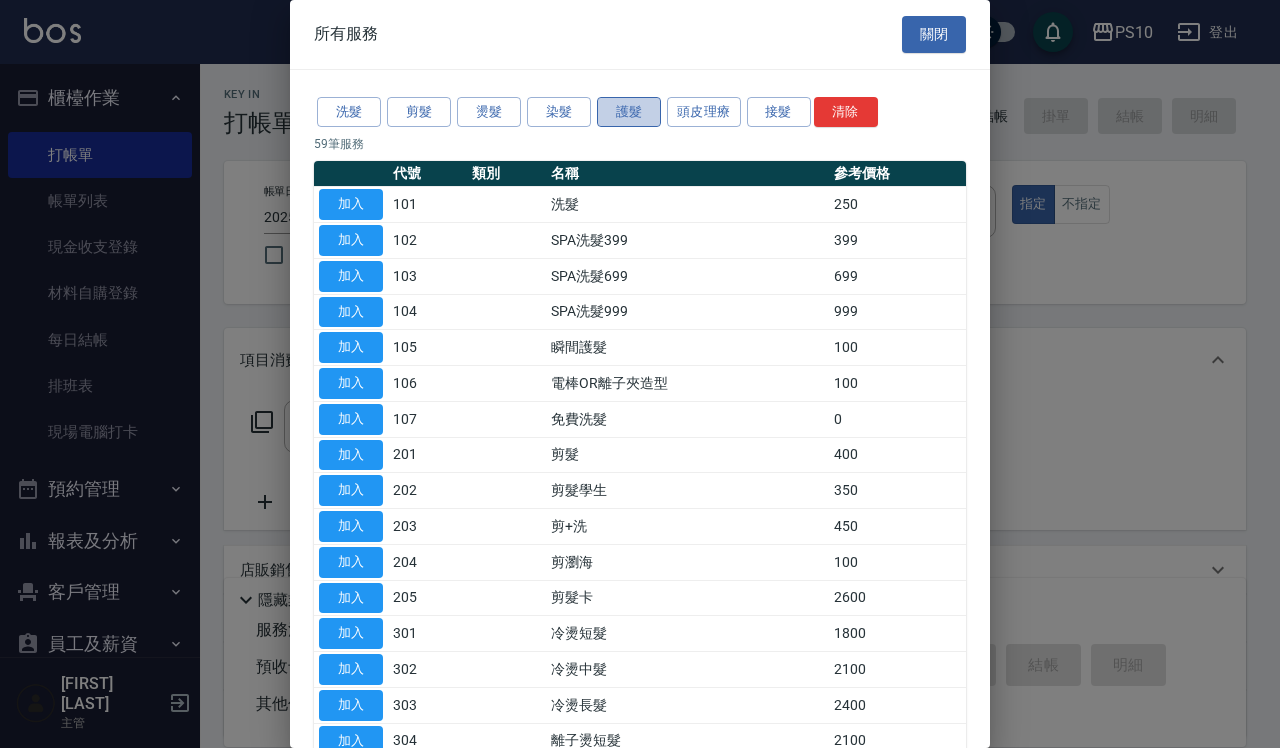 click on "護髮" at bounding box center (629, 112) 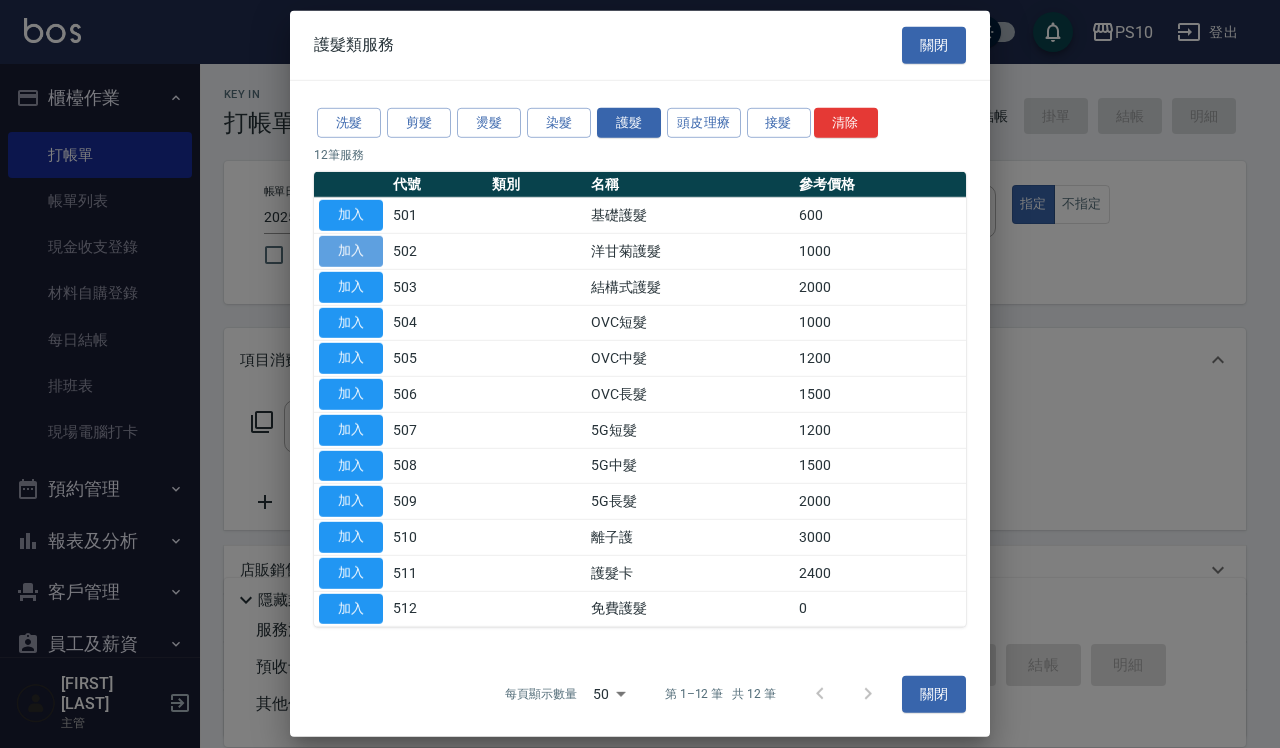 click on "加入" at bounding box center (351, 251) 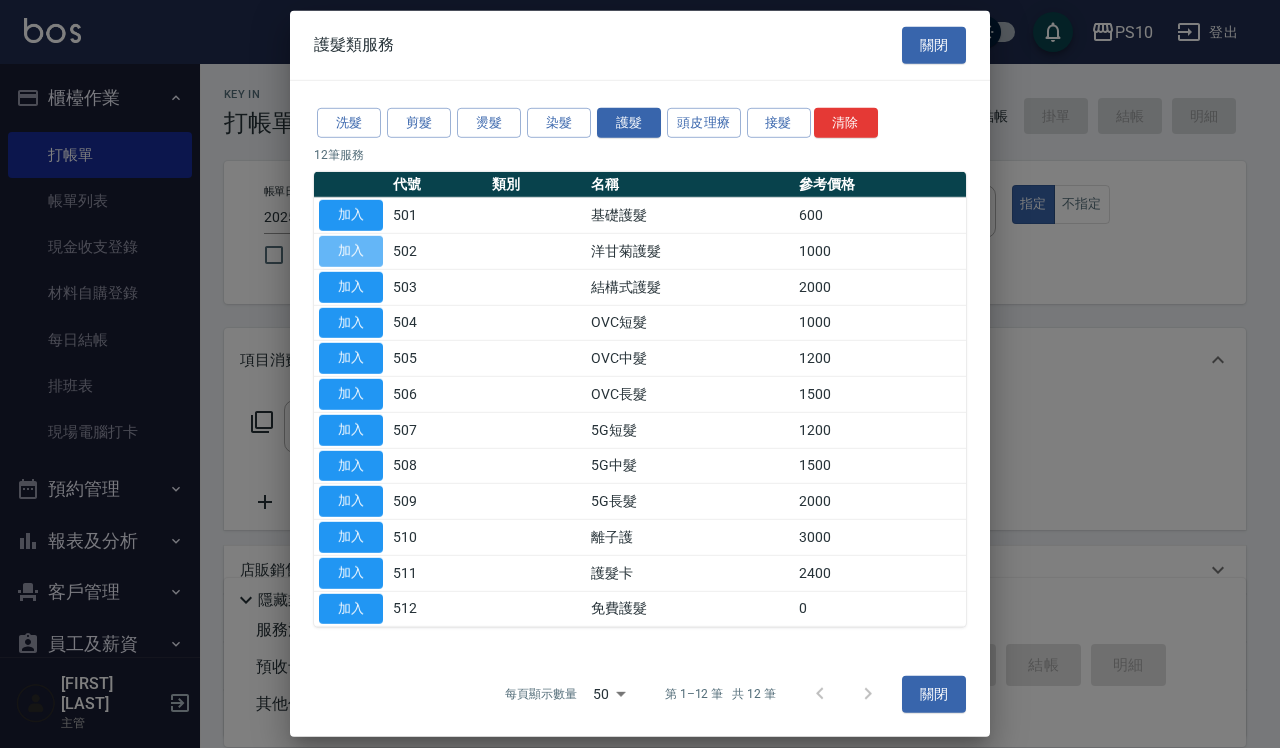 type on "洋甘菊護髮(502)" 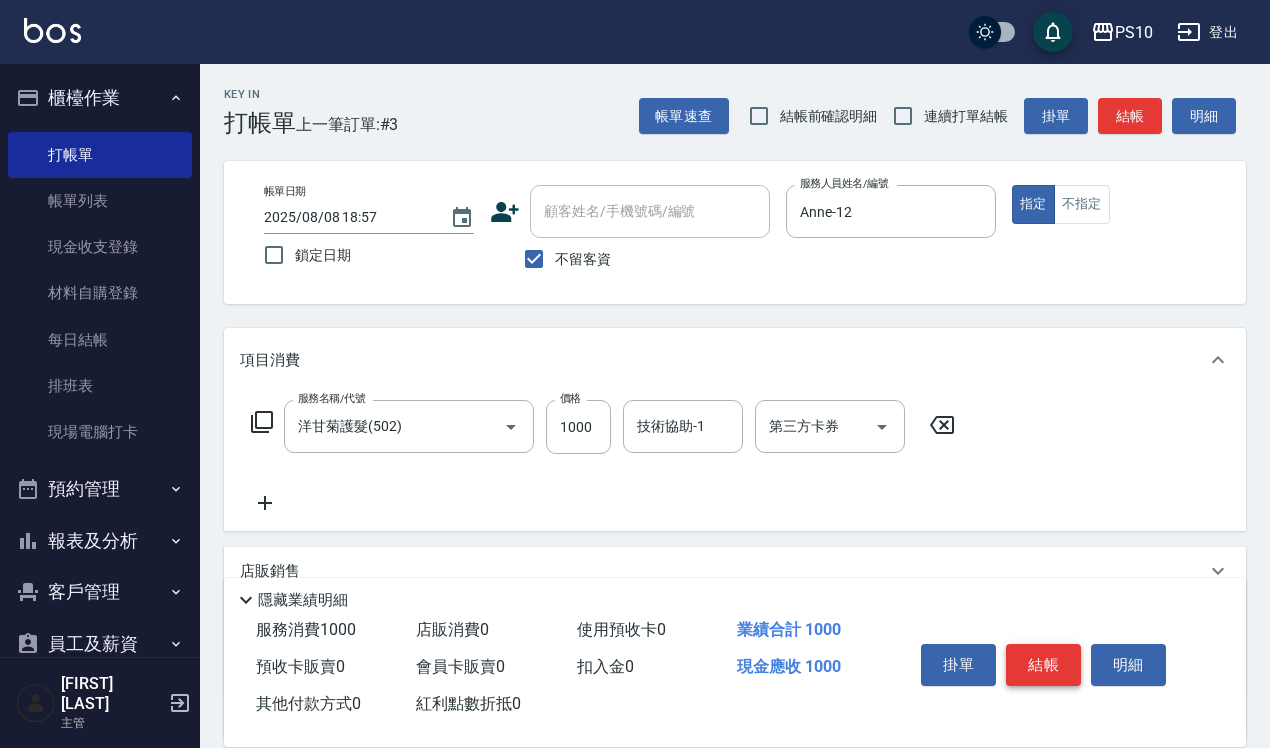 click on "結帳" at bounding box center (1043, 665) 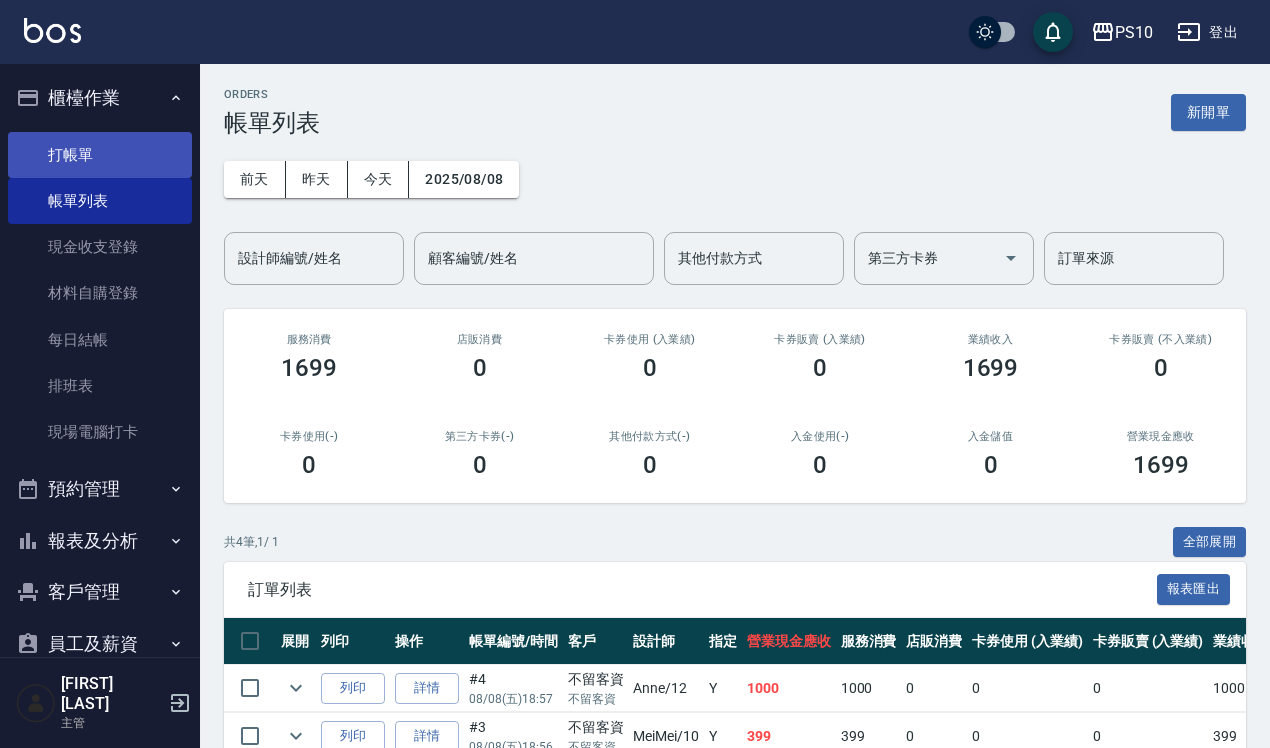 click on "打帳單" at bounding box center [100, 155] 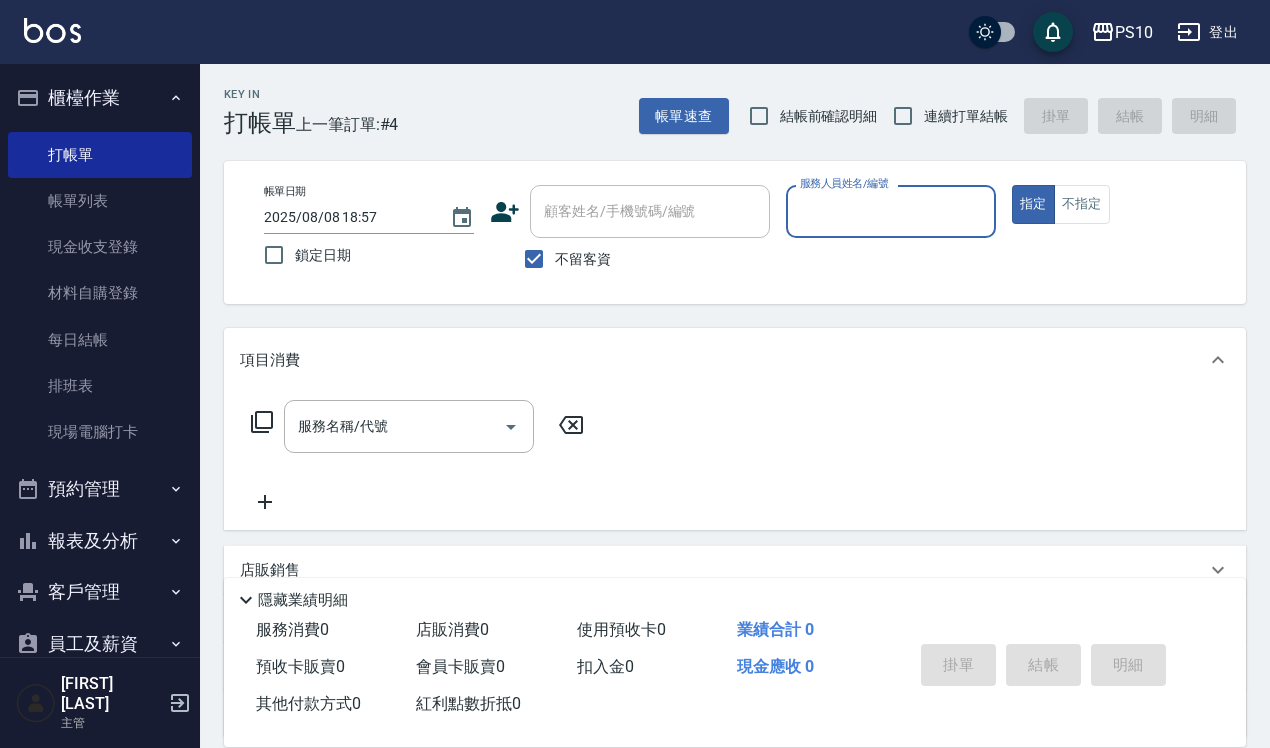 click on "服務人員姓名/編號" at bounding box center (891, 211) 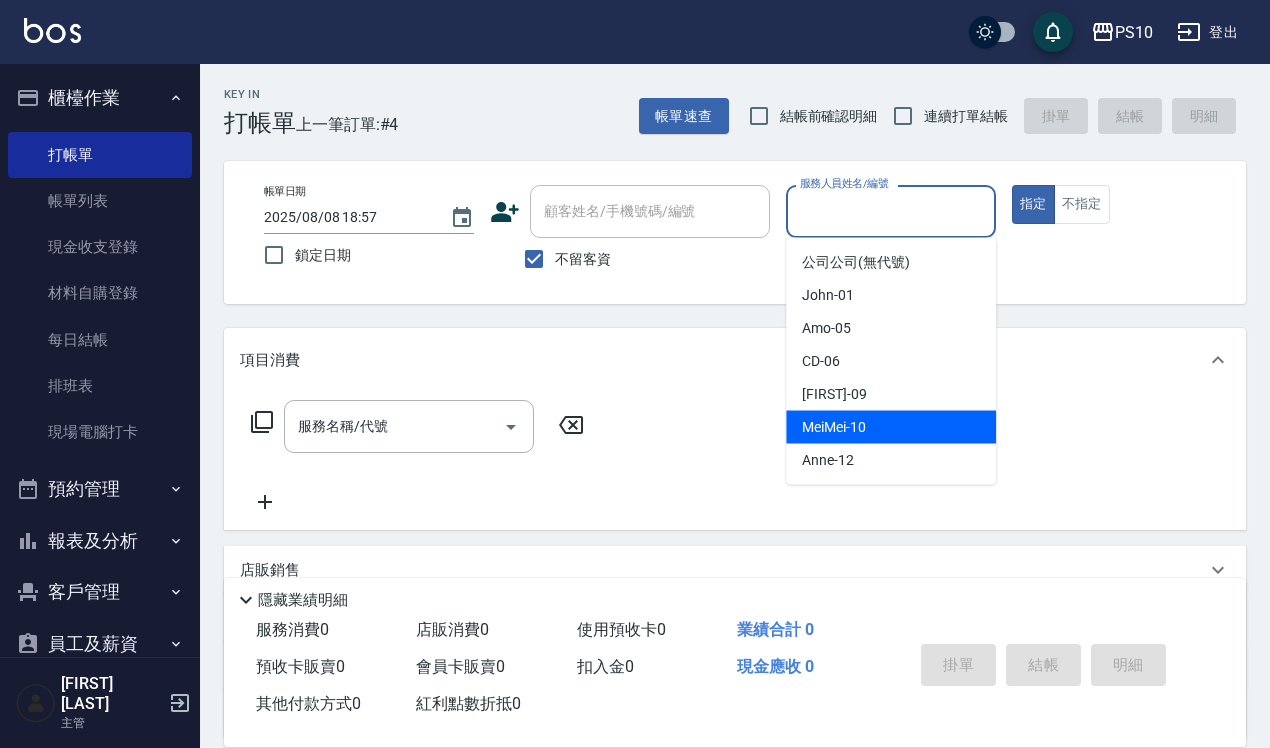 click on "[FIRST] -10" at bounding box center [834, 427] 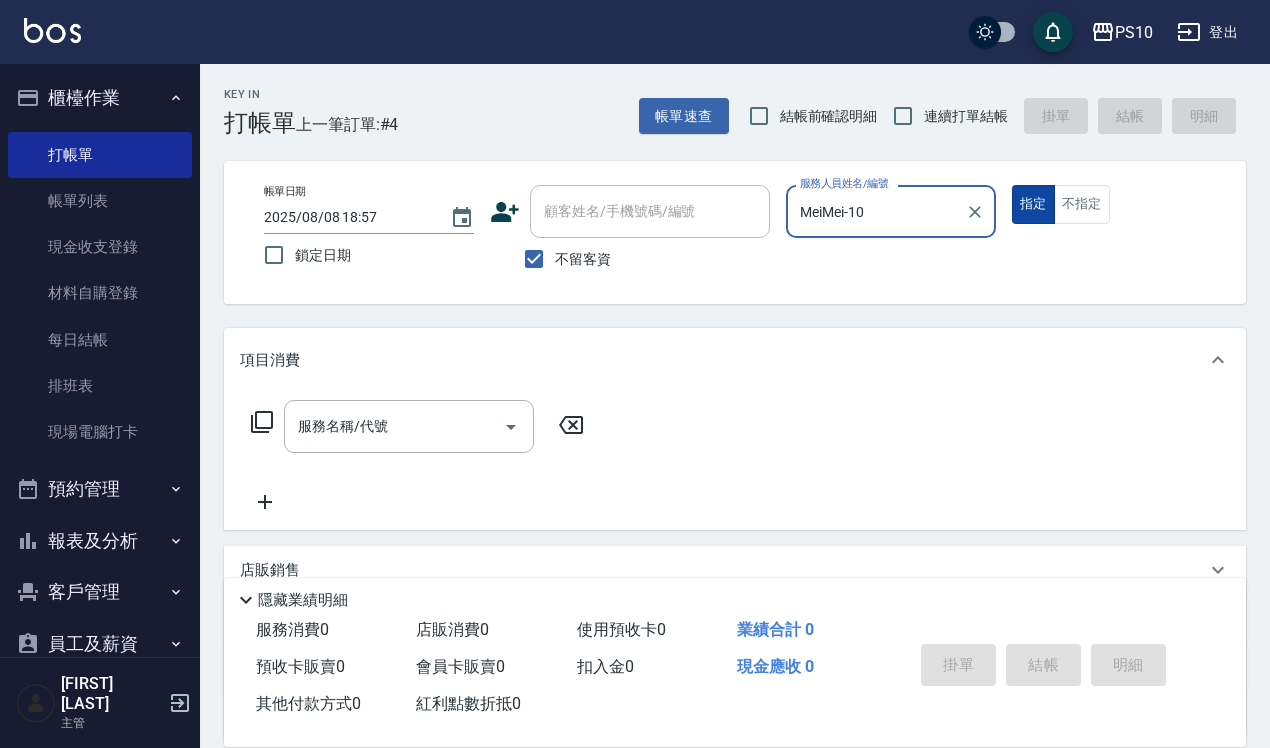 click on "指定" at bounding box center (1033, 204) 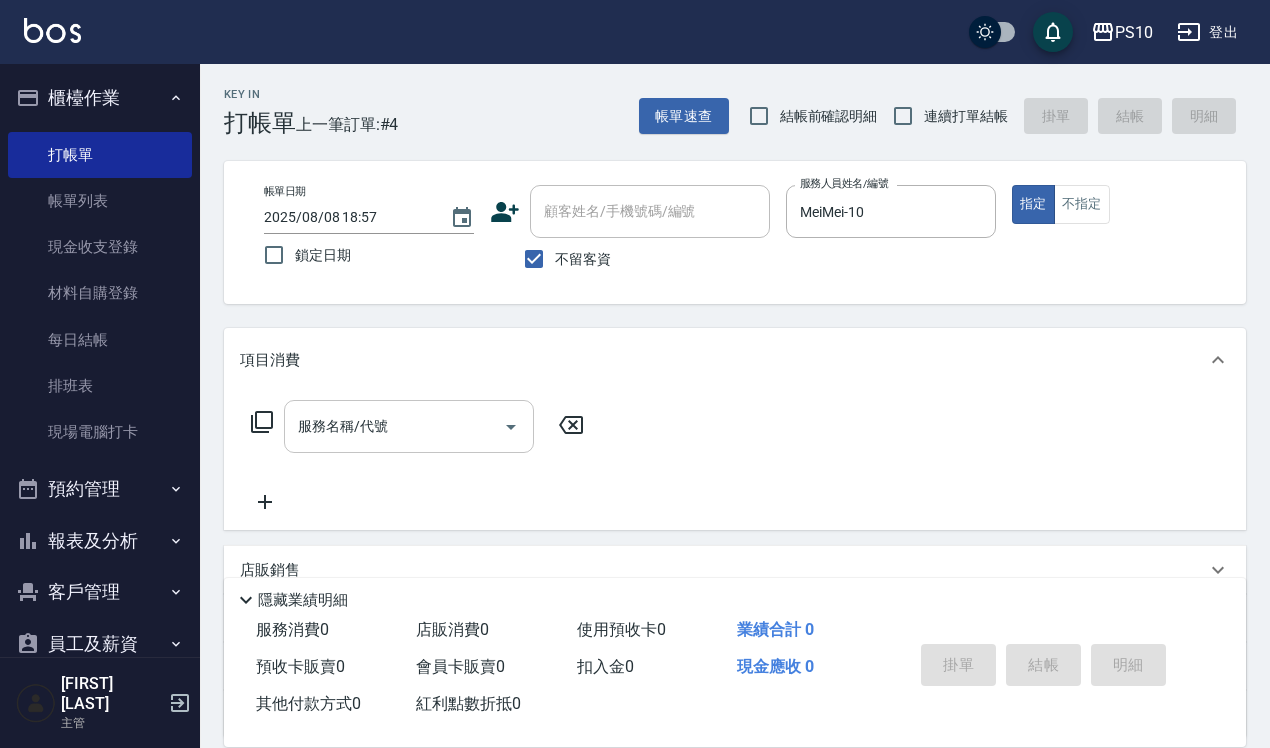 click on "服務名稱/代號" at bounding box center (409, 426) 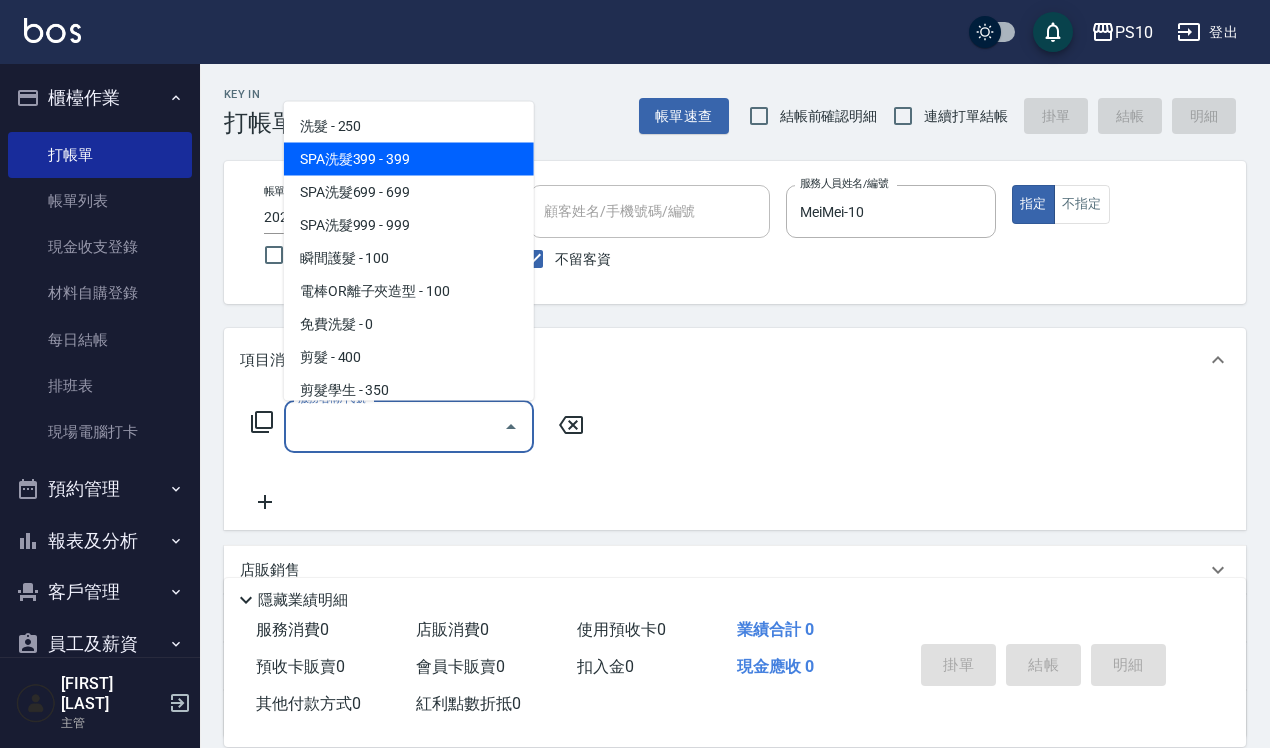 click on "SPA洗髮399 - 399" at bounding box center [409, 158] 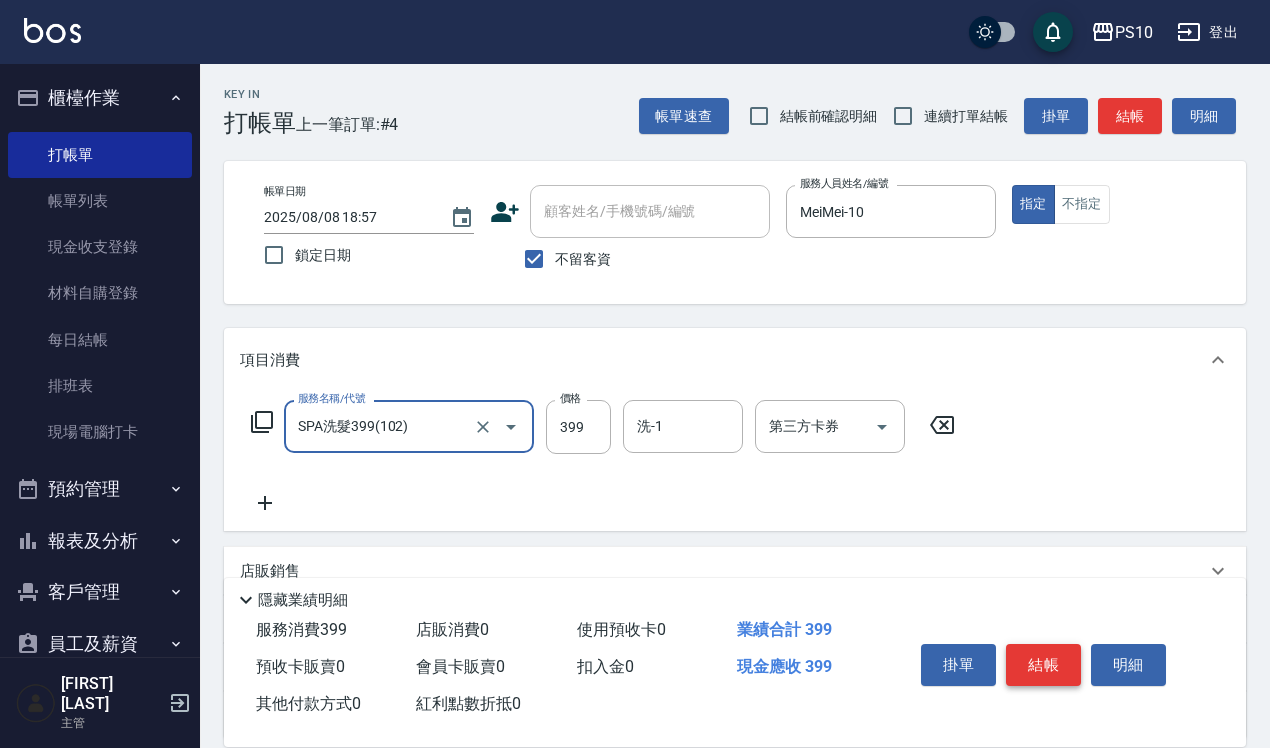 click on "結帳" at bounding box center (1043, 665) 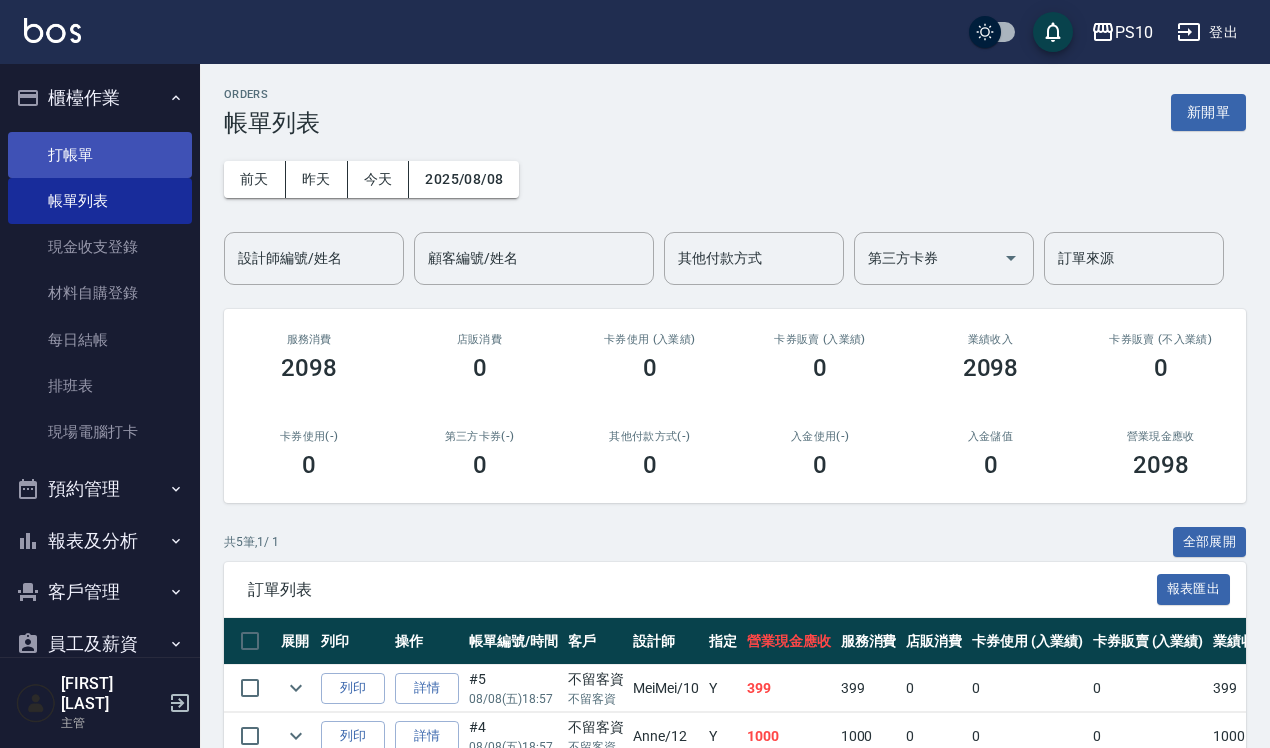 click on "打帳單" at bounding box center [100, 155] 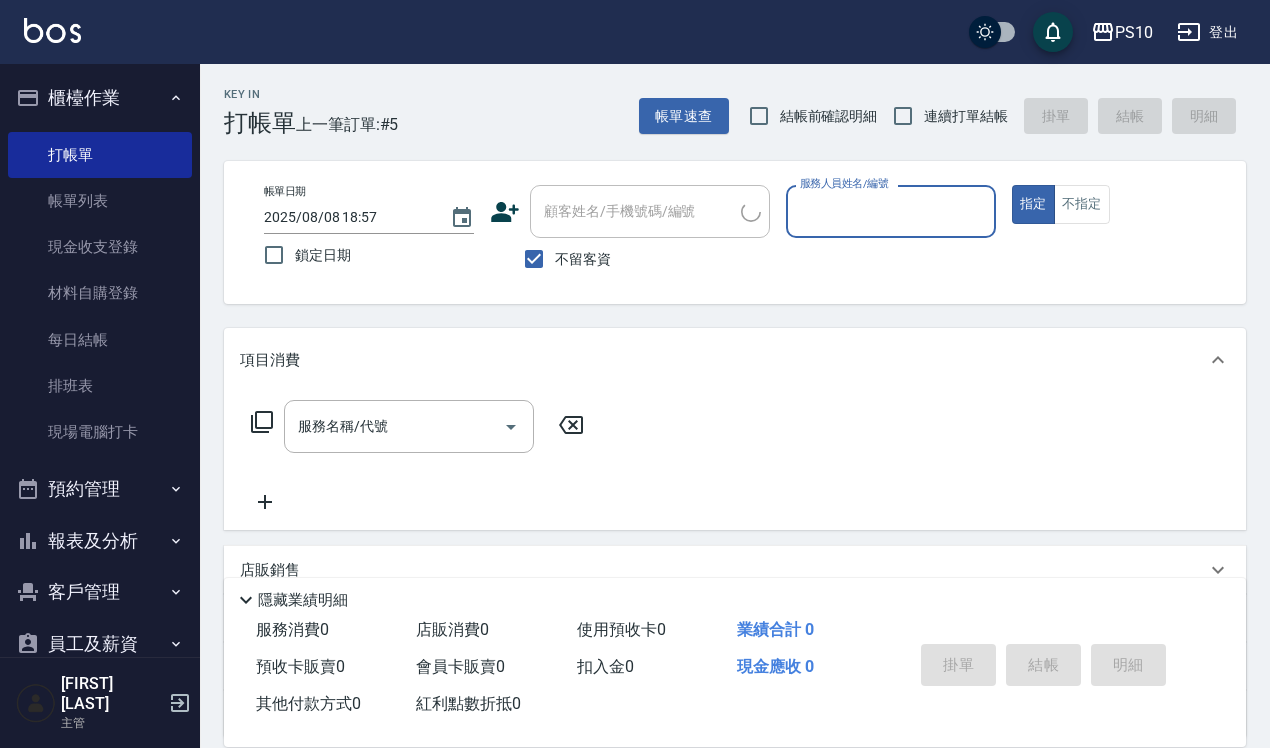 click on "服務人員姓名/編號" at bounding box center (891, 211) 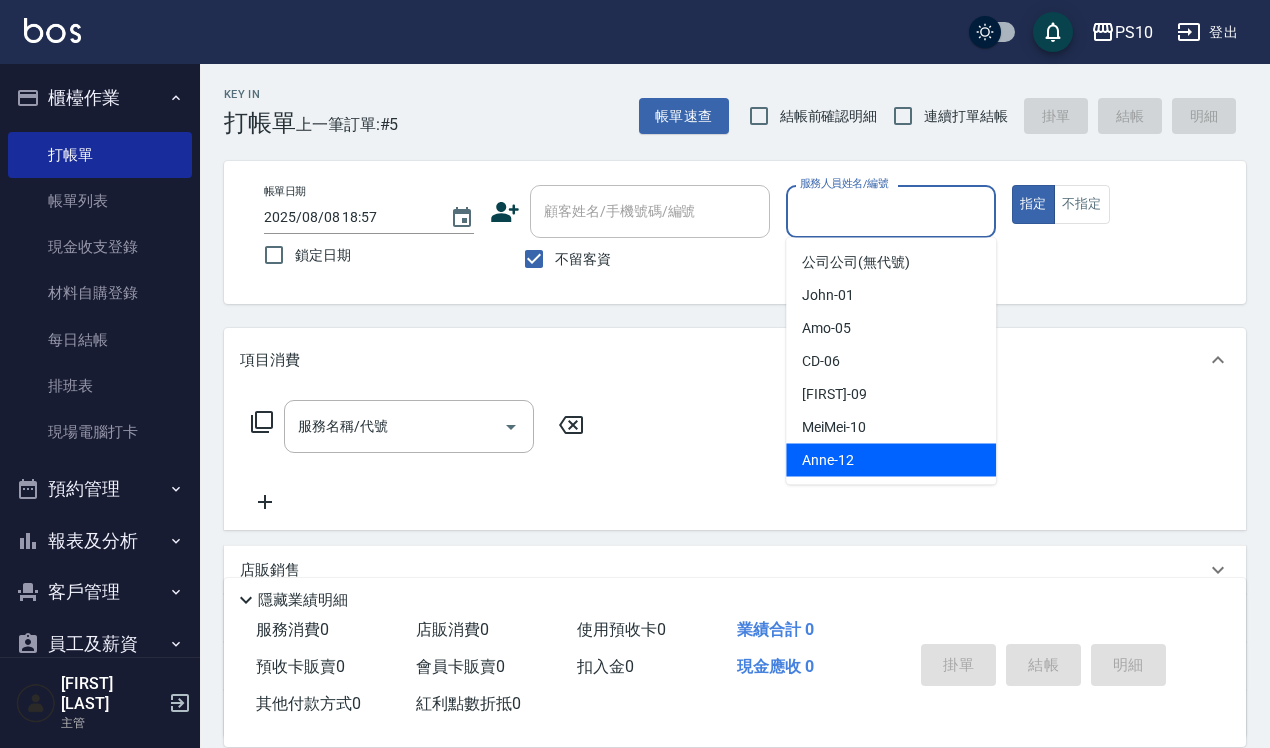 click on "[FIRST] -12" at bounding box center [828, 460] 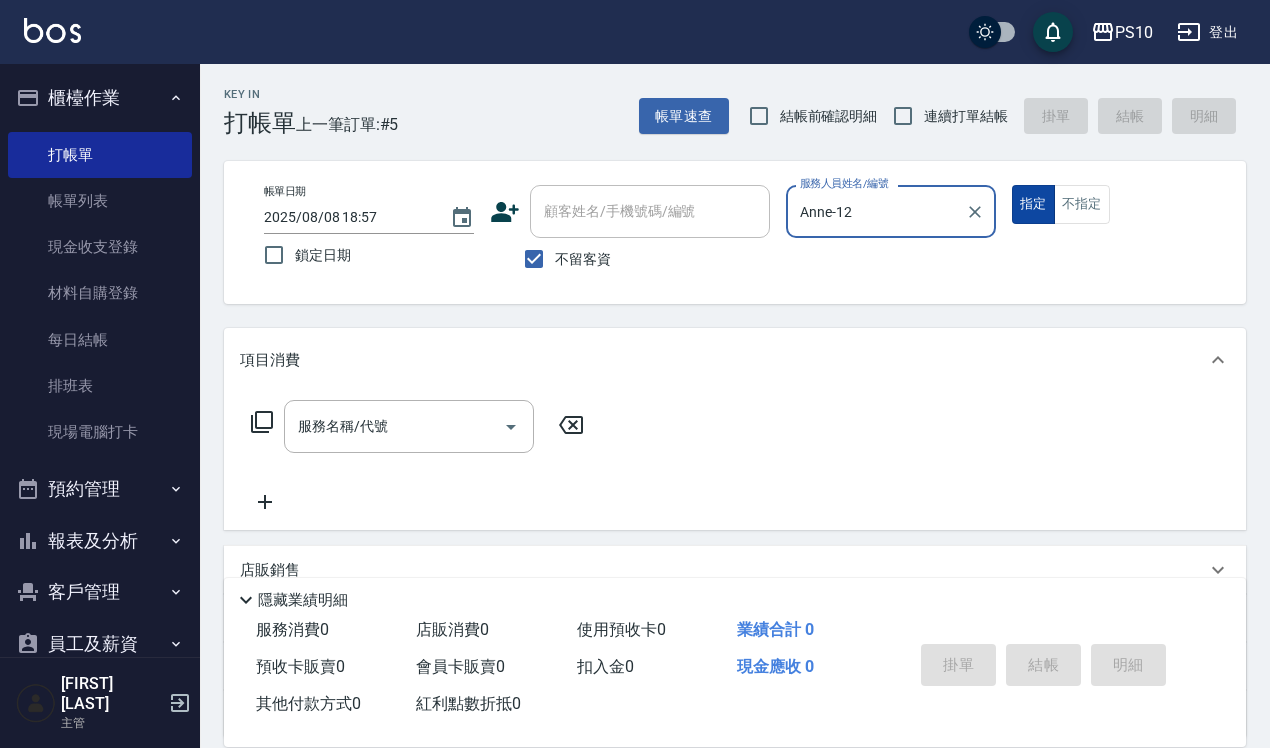 click on "指定" at bounding box center [1033, 204] 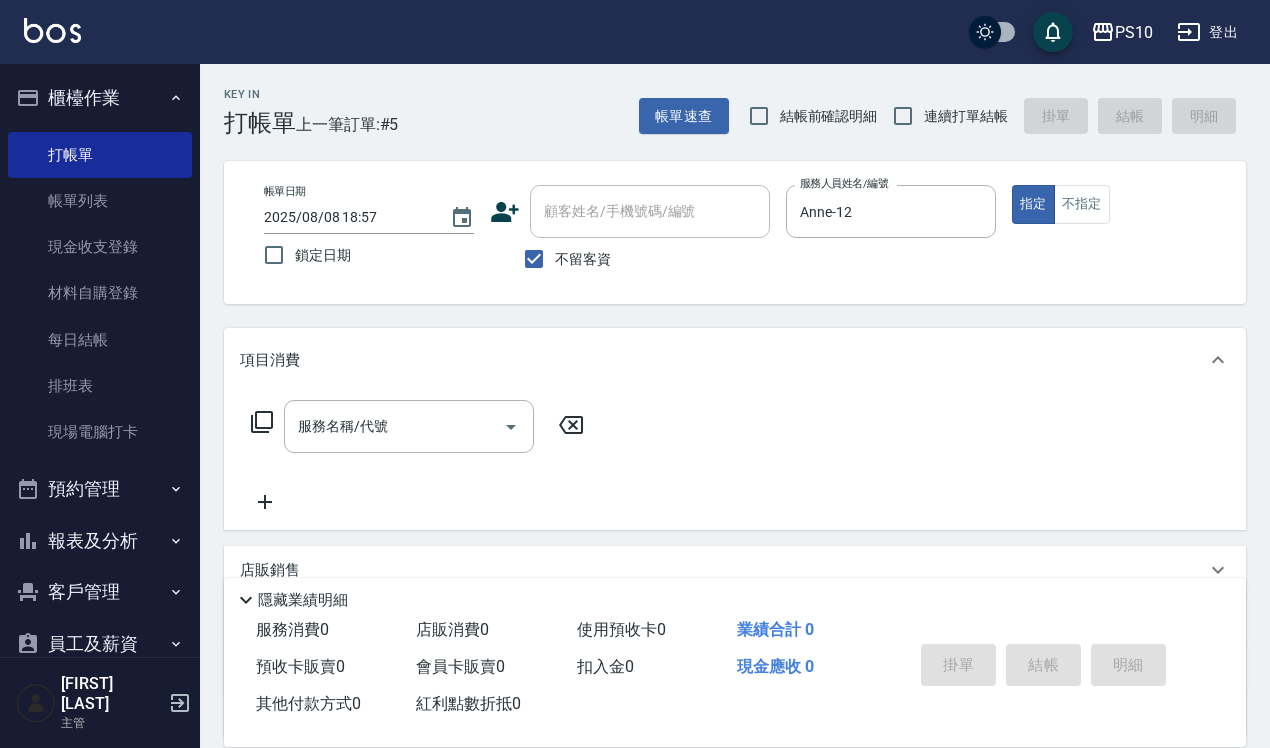 click on "服務名稱/代號" at bounding box center [394, 426] 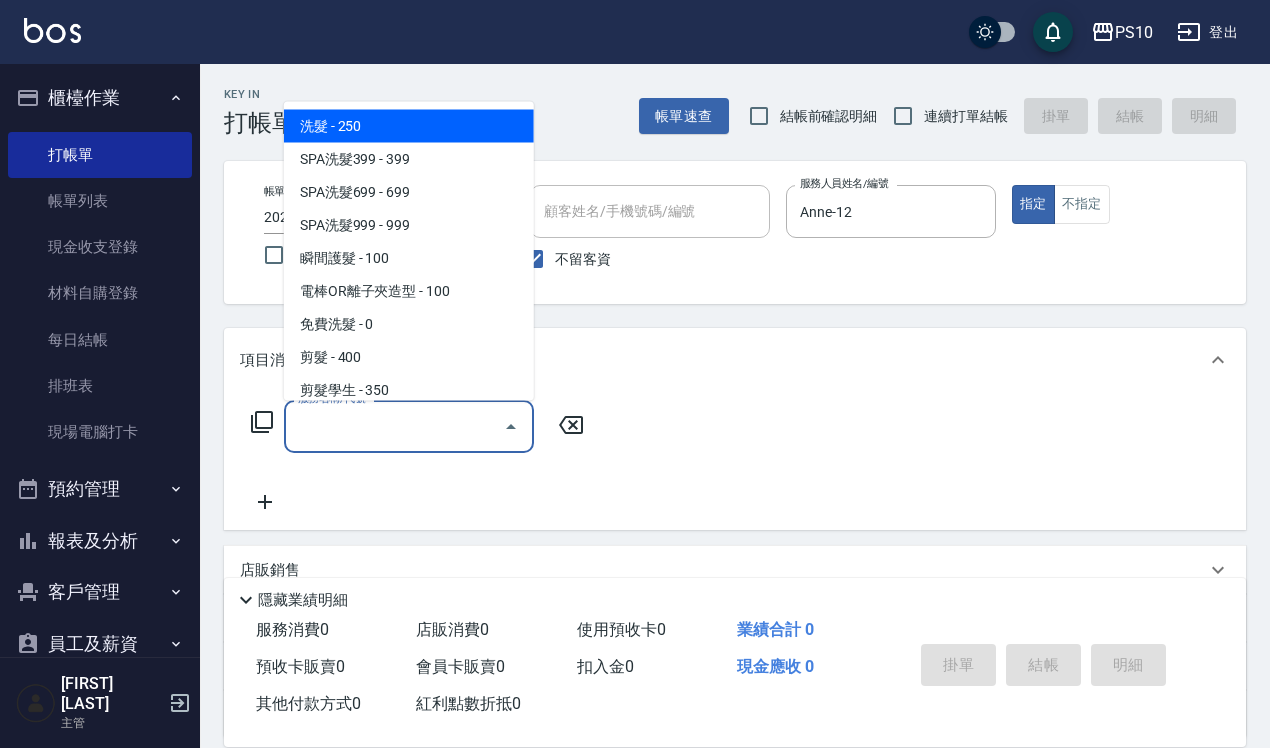 click on "洗髮 - 250" at bounding box center [409, 125] 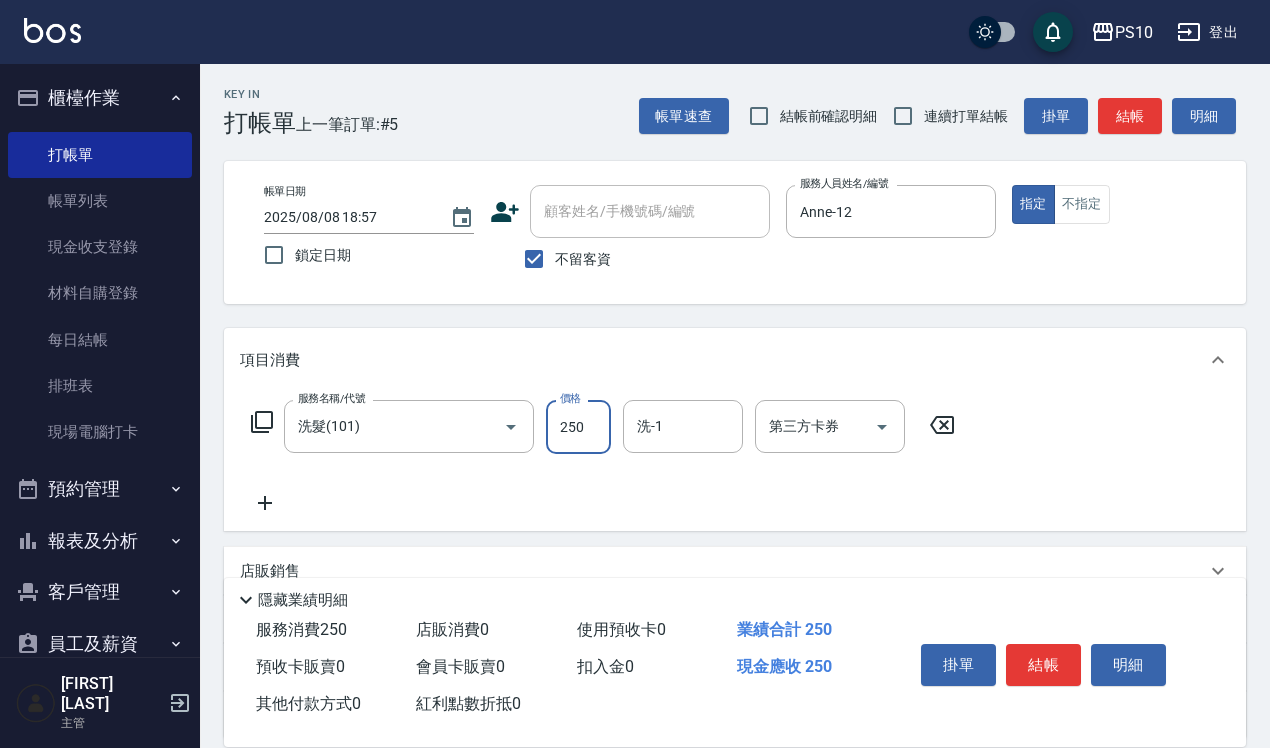 click on "250" at bounding box center (578, 427) 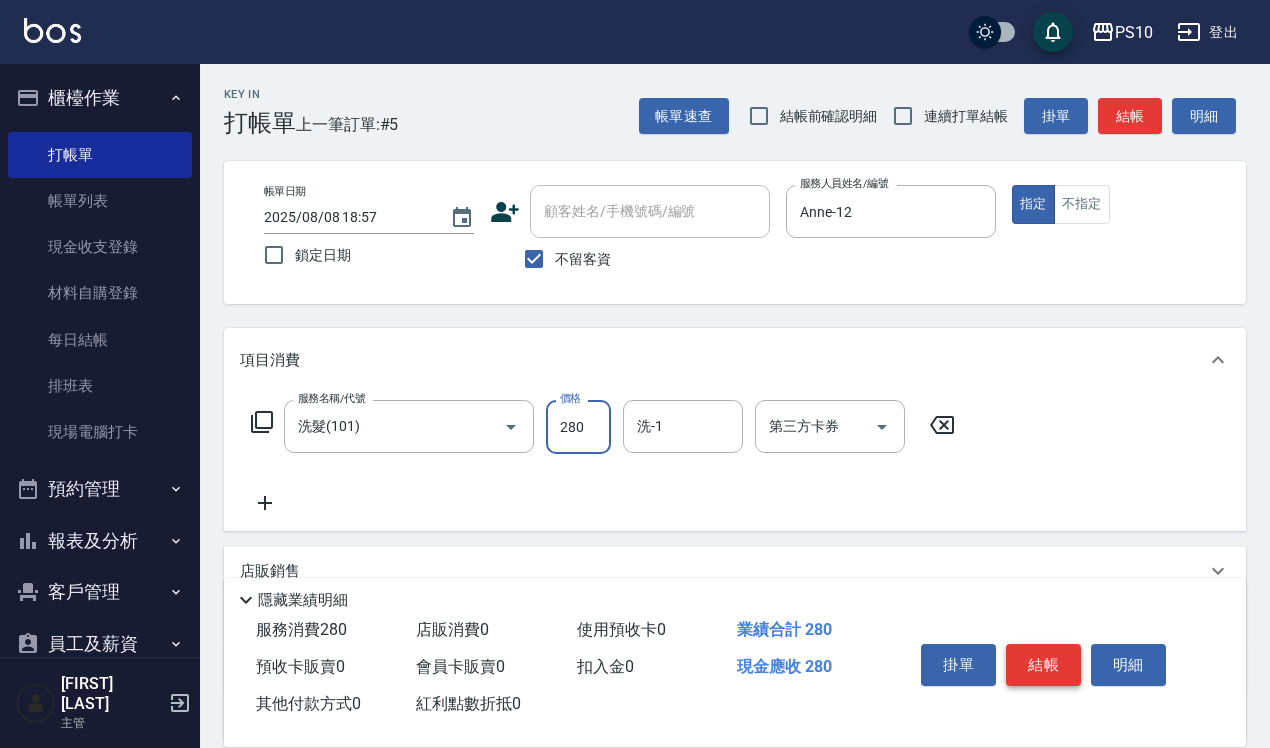 type on "280" 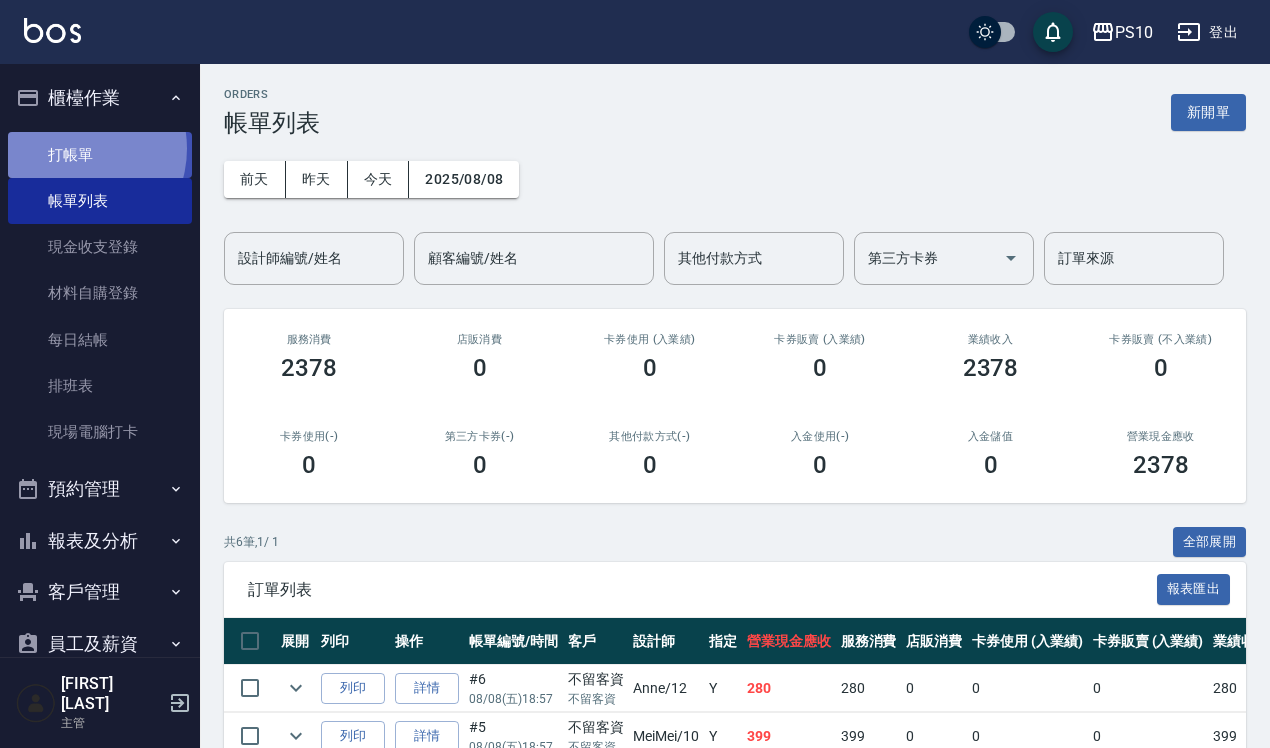 click on "打帳單" at bounding box center [100, 155] 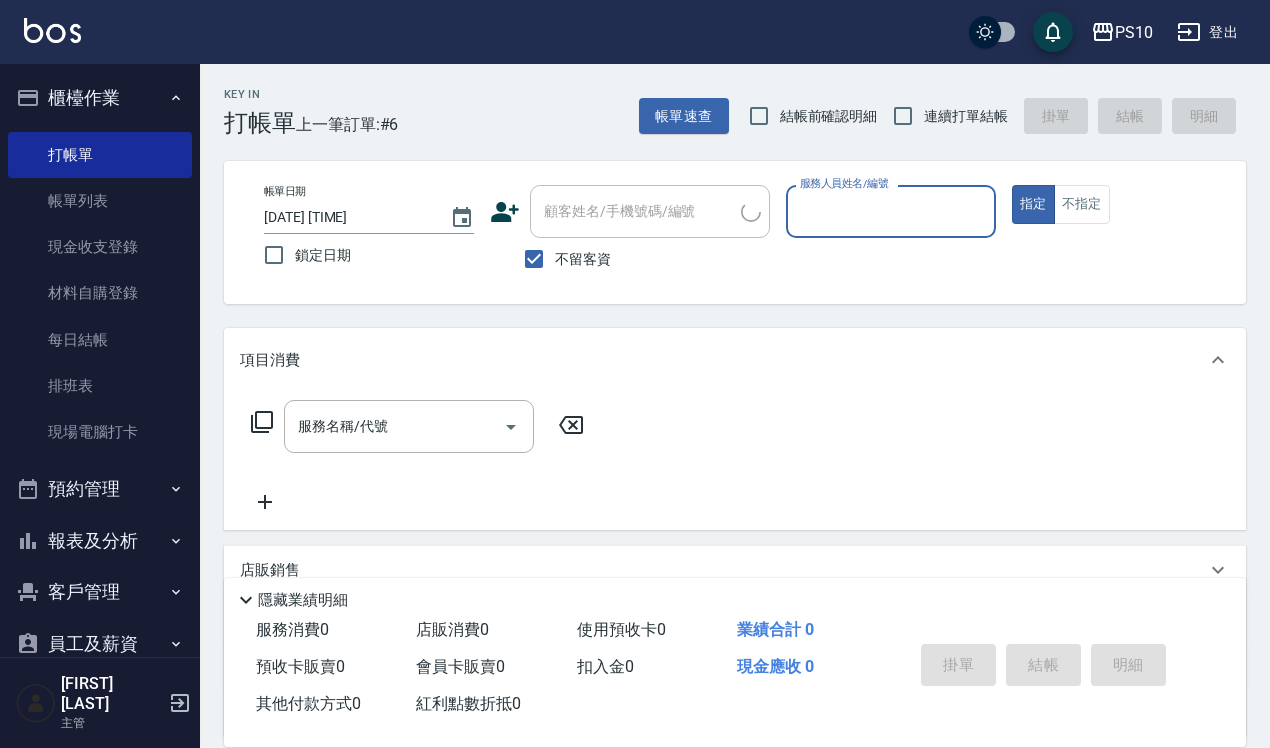 click on "服務人員姓名/編號" at bounding box center (891, 211) 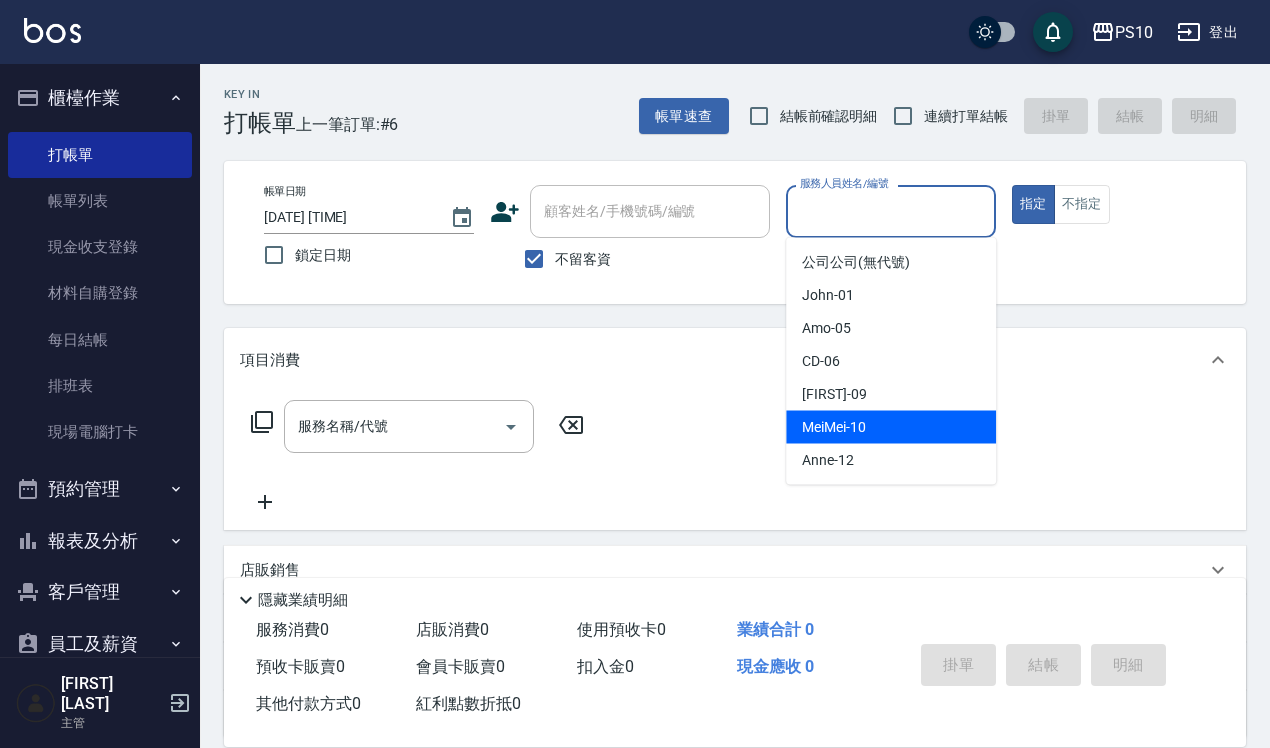 drag, startPoint x: 882, startPoint y: 415, endPoint x: 881, endPoint y: 431, distance: 16.03122 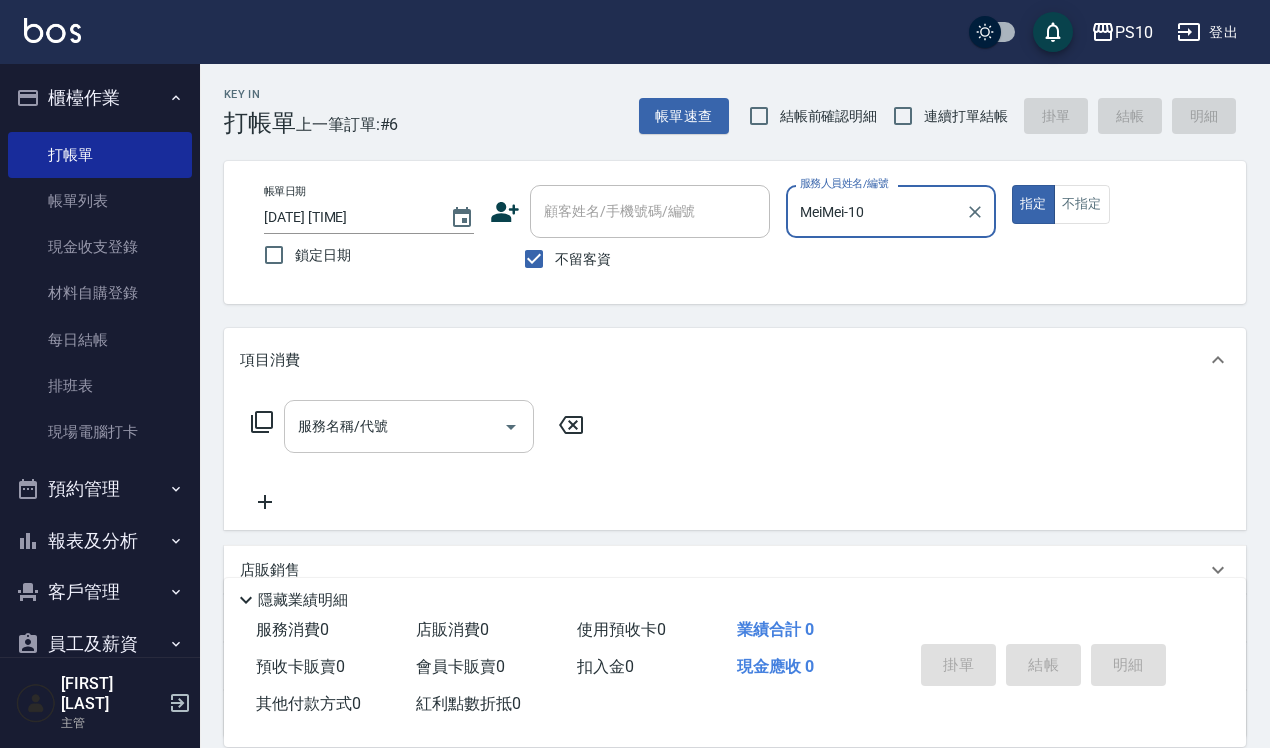click on "服務名稱/代號" at bounding box center (394, 426) 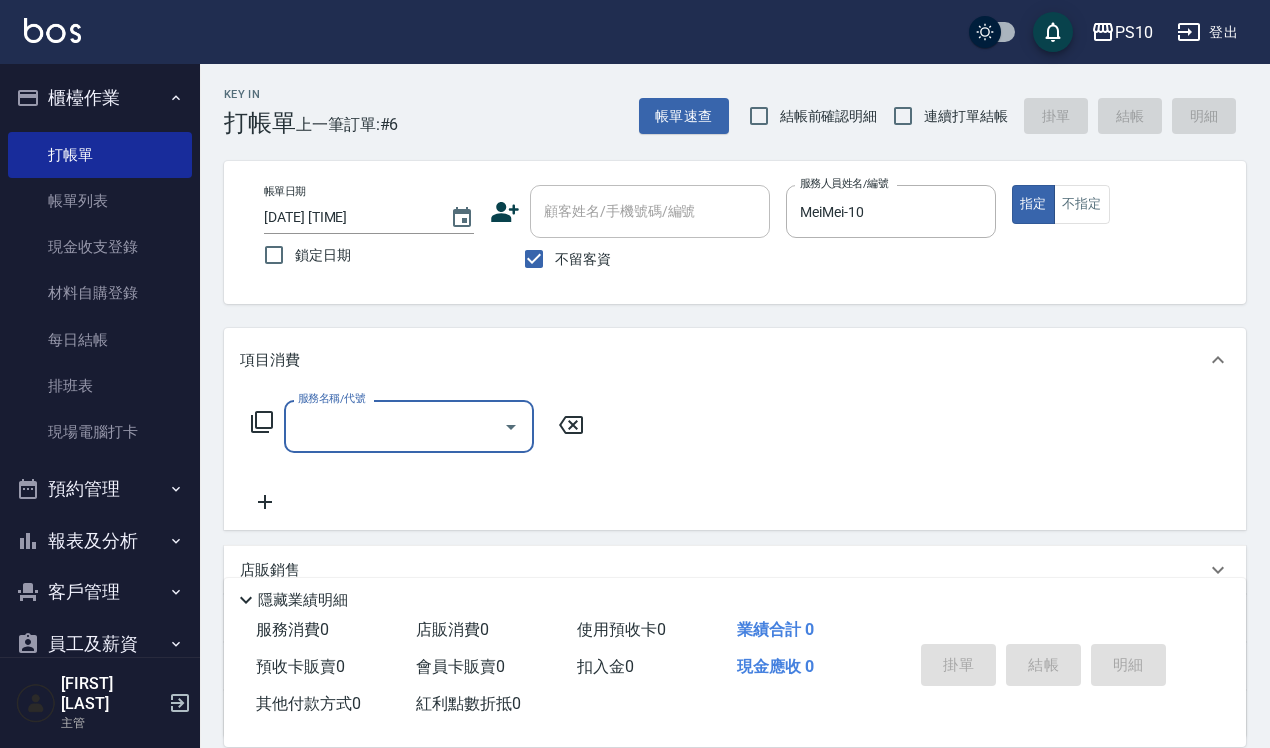 click on "服務名稱/代號" at bounding box center [394, 426] 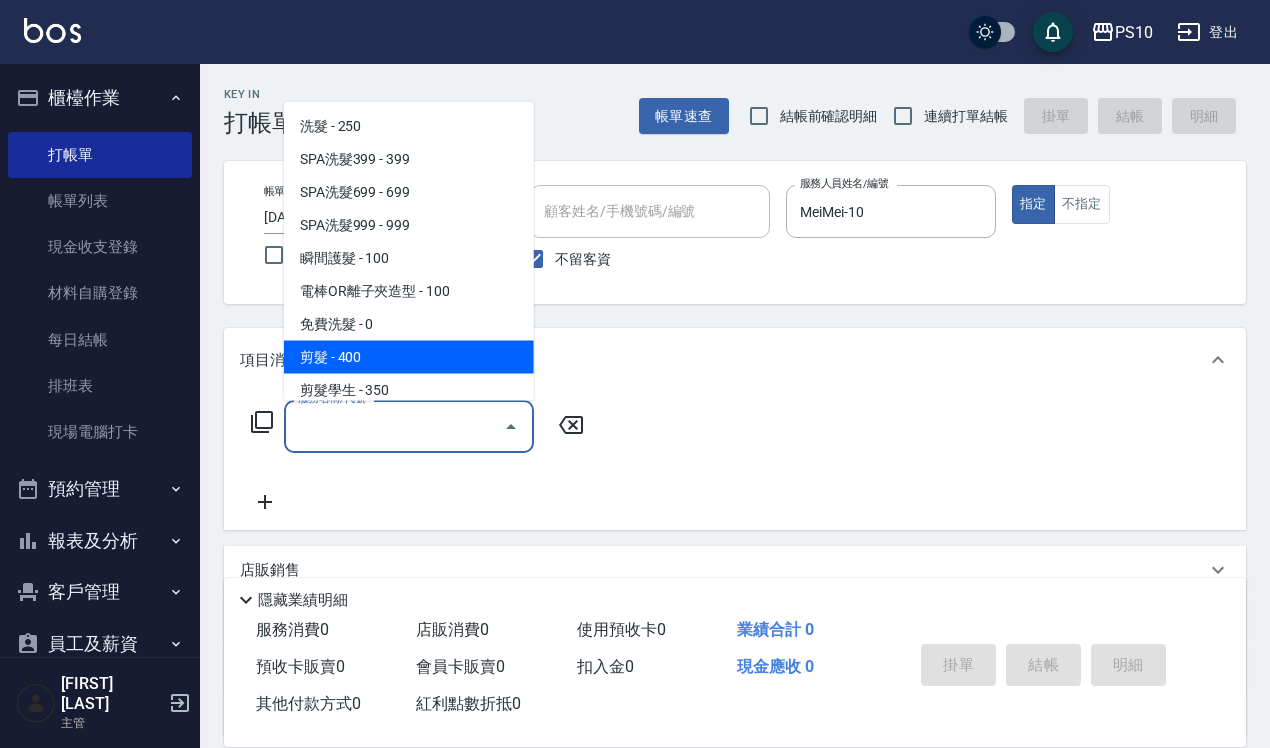 click on "剪髮 - 400" at bounding box center (409, 356) 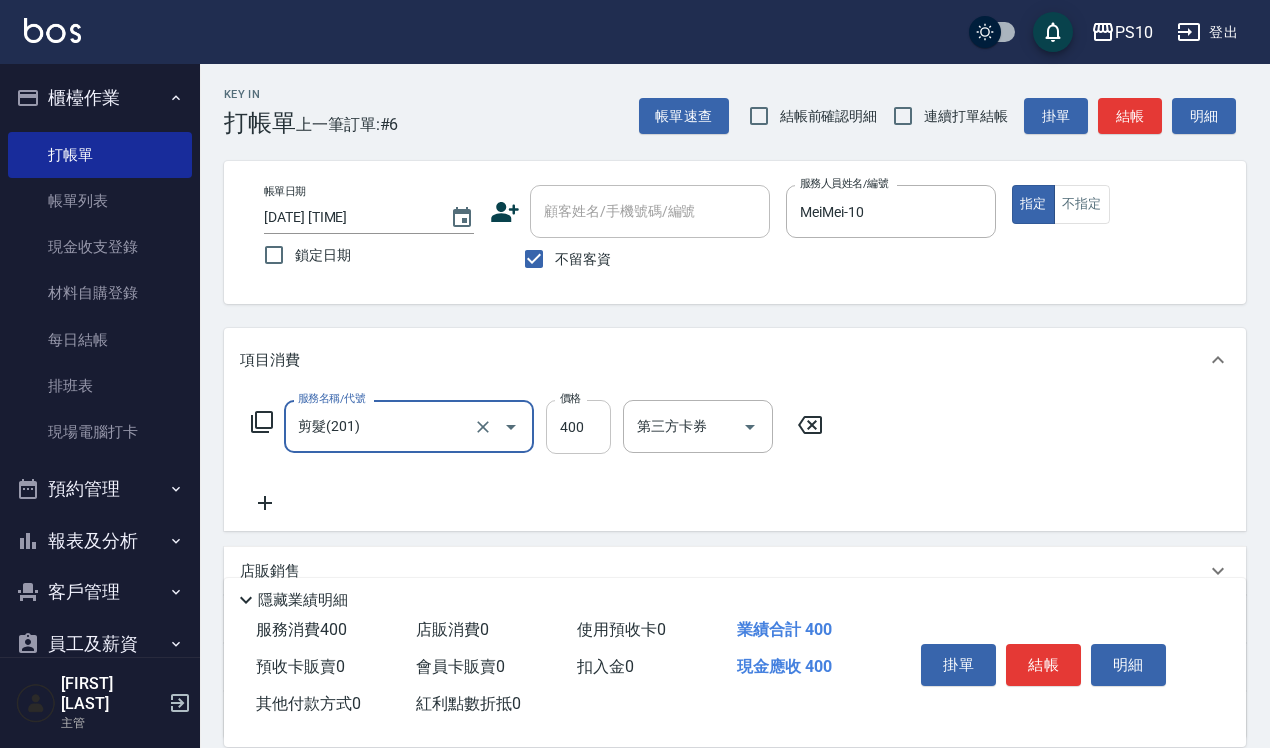 click on "400" at bounding box center (578, 427) 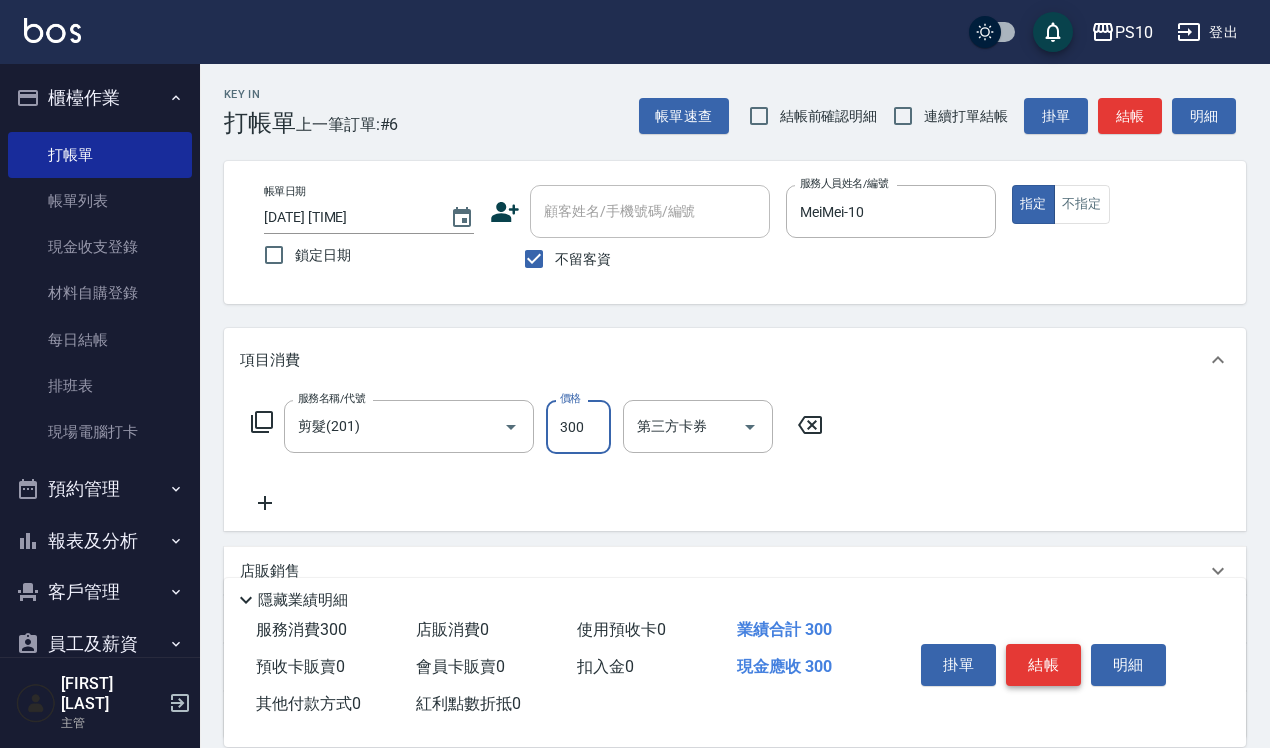 type on "300" 